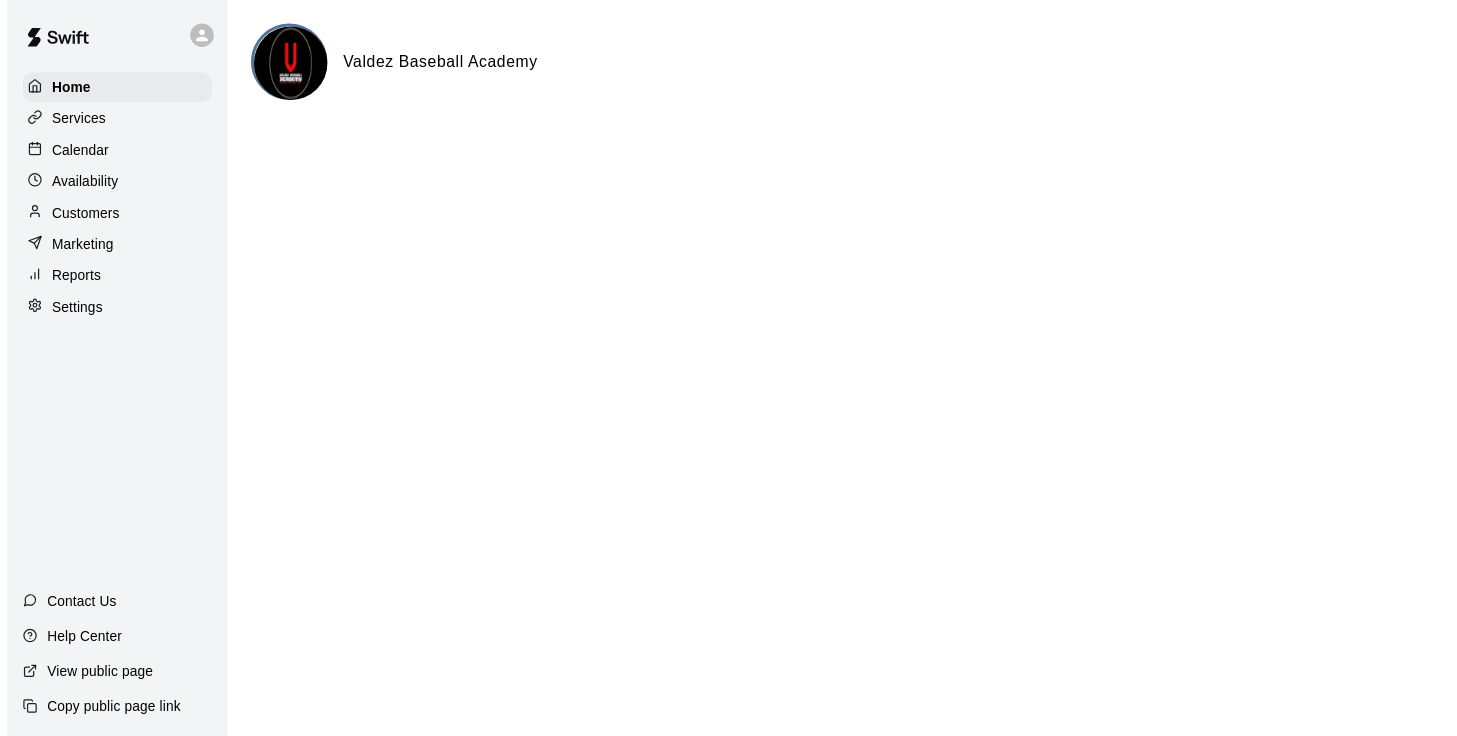 scroll, scrollTop: 0, scrollLeft: 0, axis: both 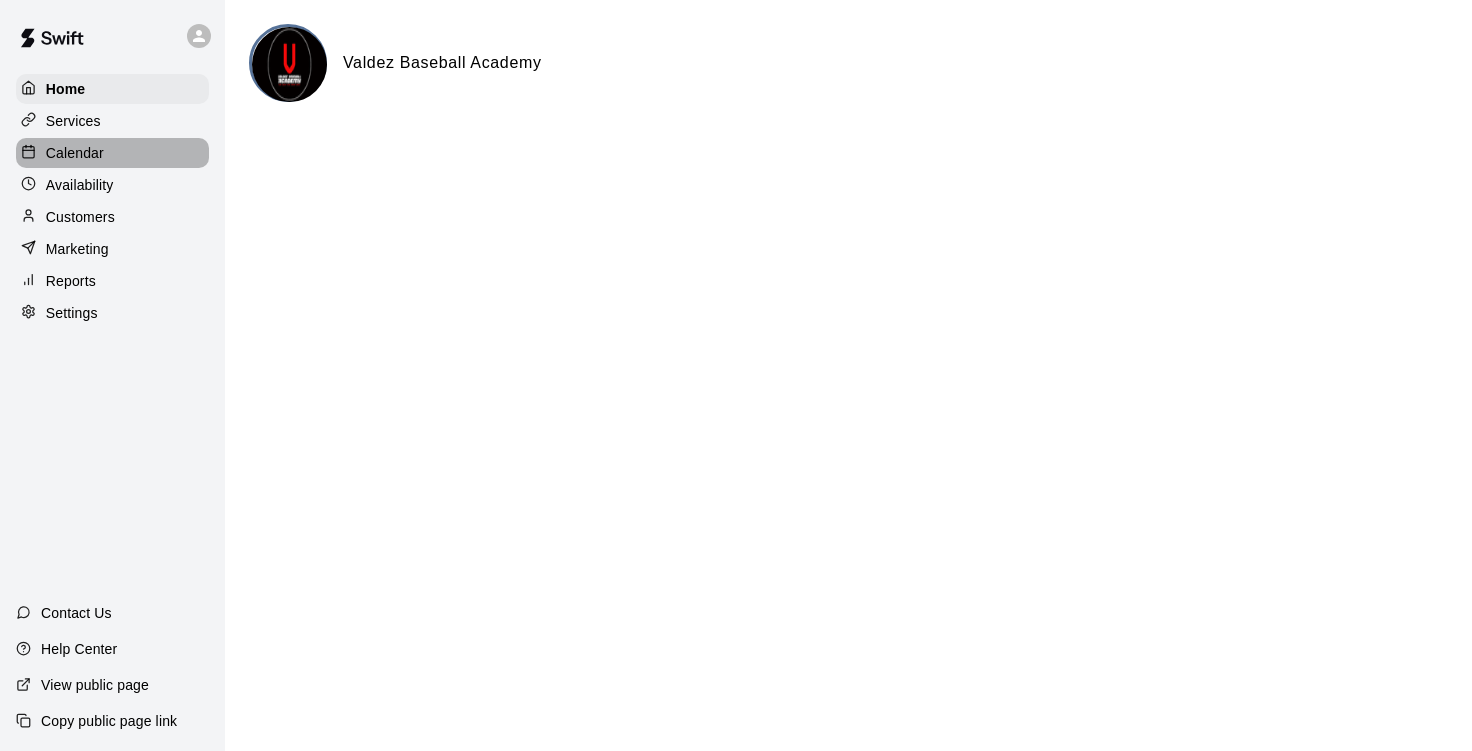 click on "Calendar" at bounding box center (75, 153) 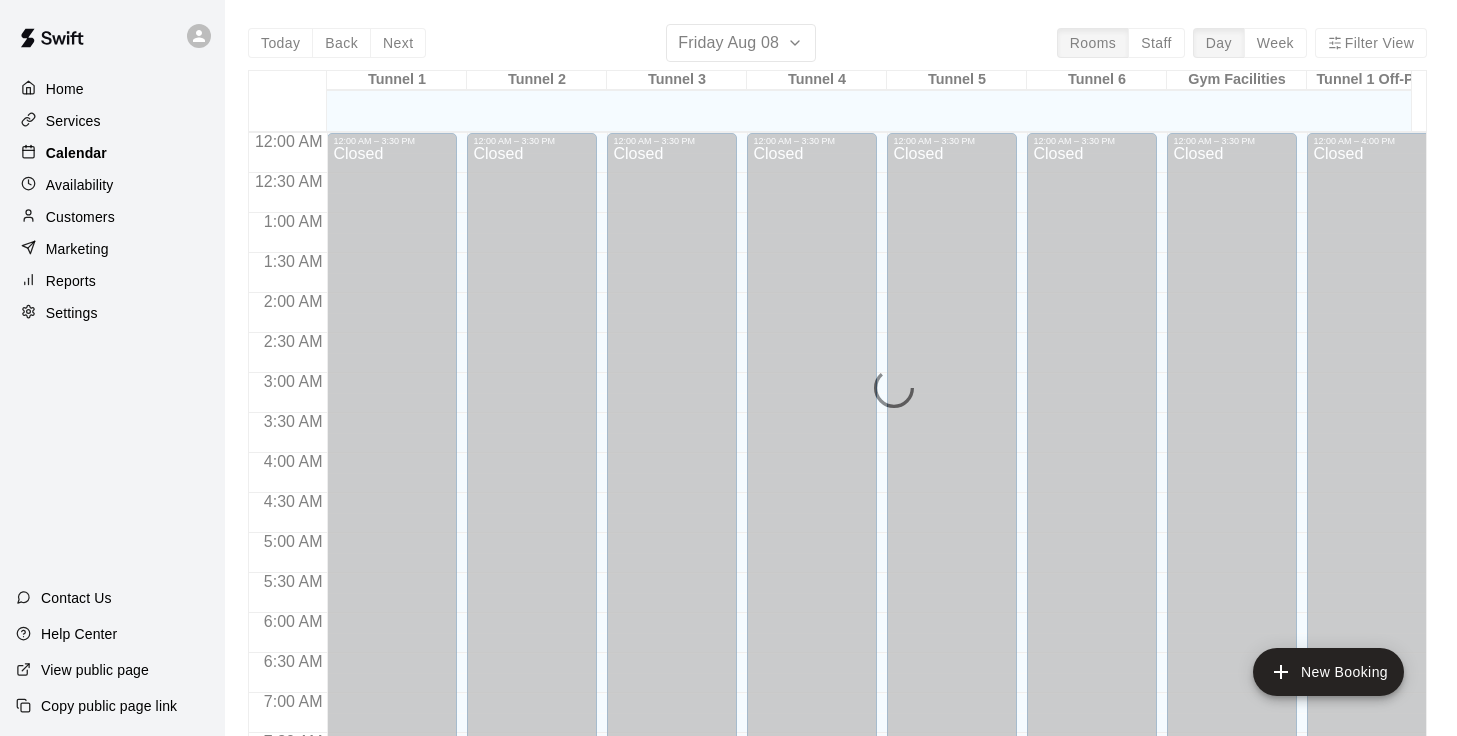 scroll, scrollTop: 1220, scrollLeft: 0, axis: vertical 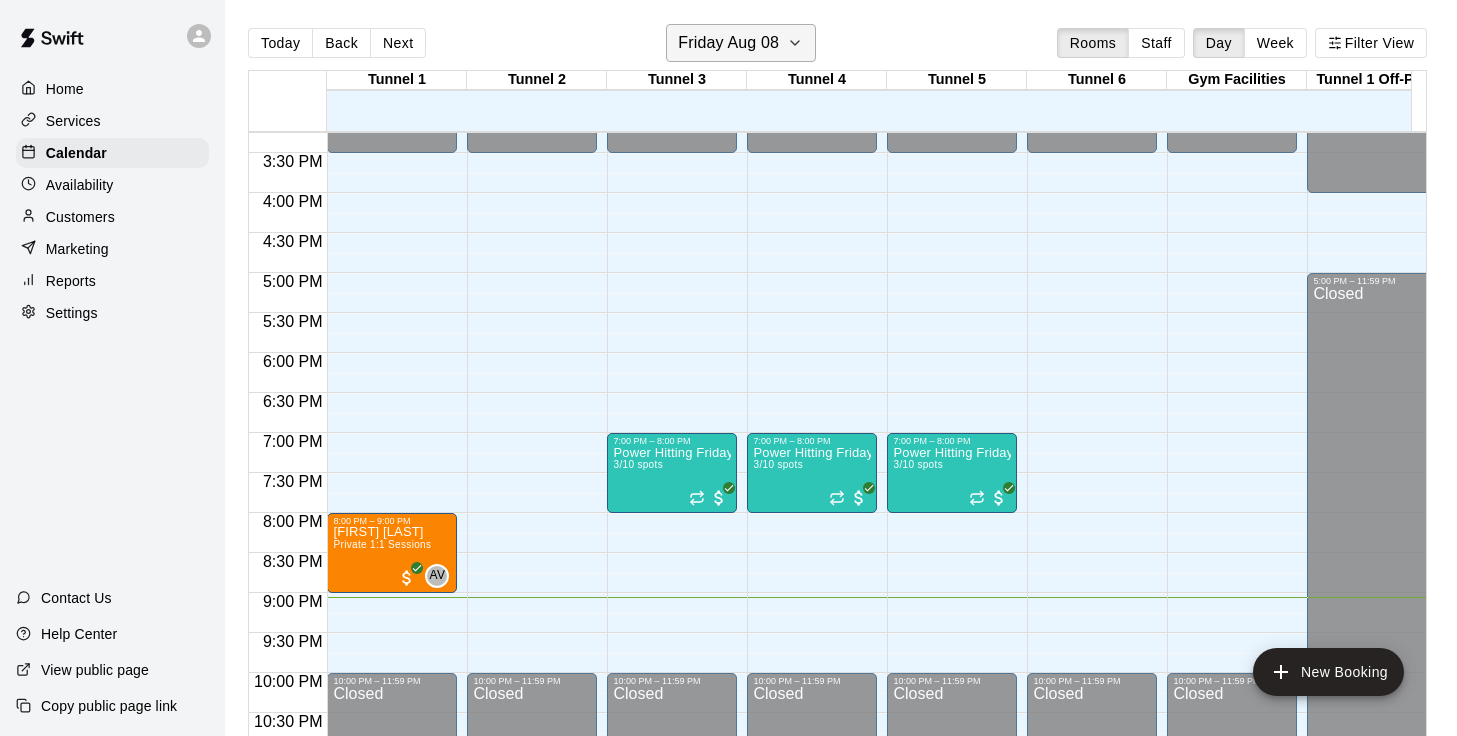 click on "Friday Aug 08" at bounding box center [741, 43] 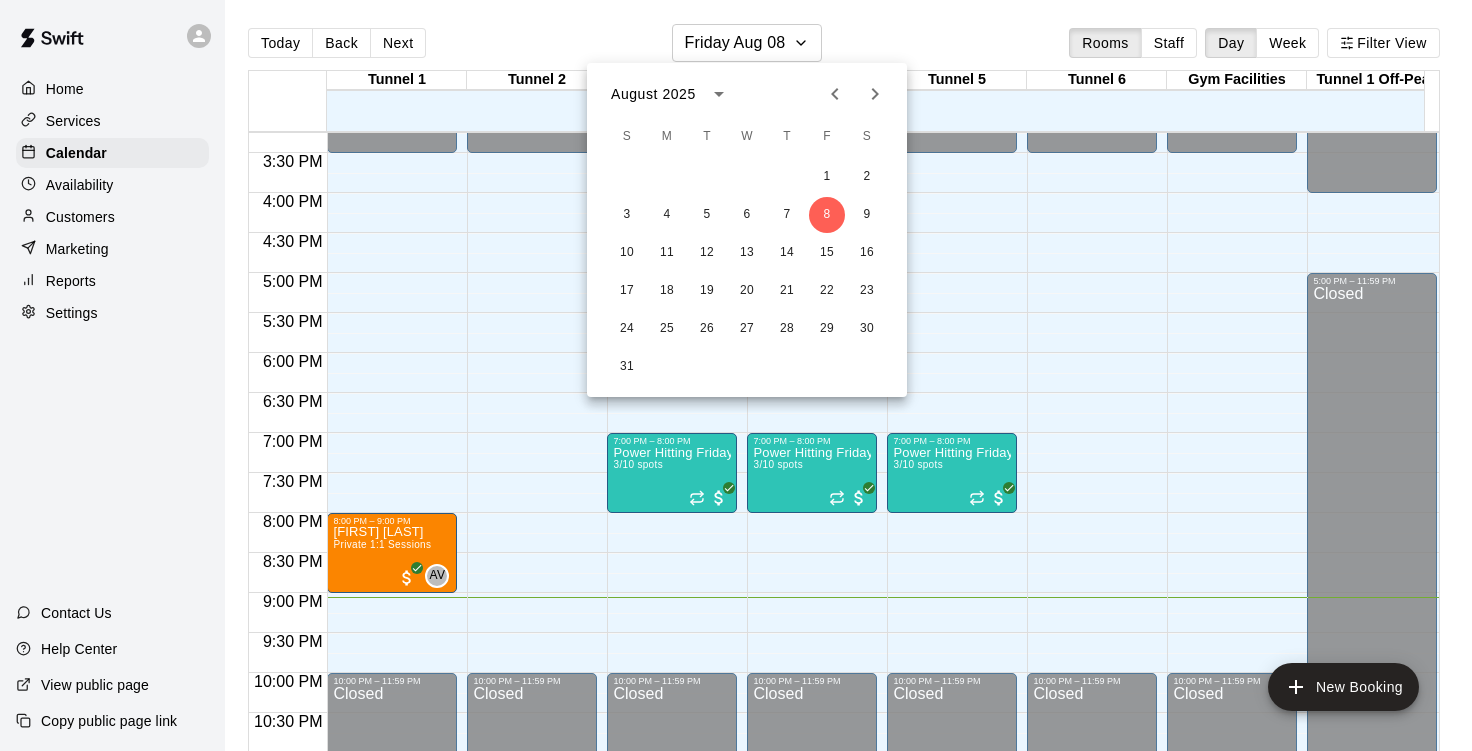 click at bounding box center (736, 375) 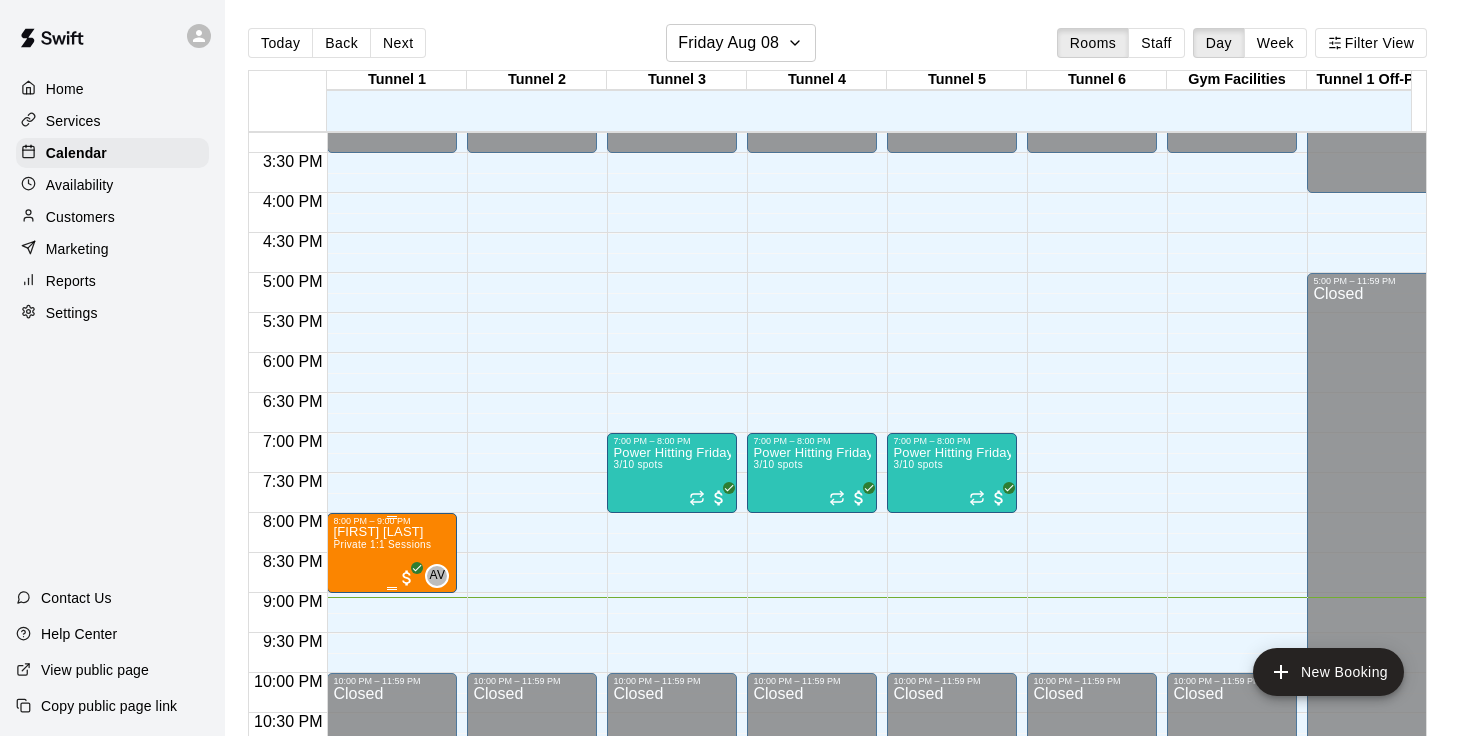 click on "Private 1:1 Sessions" at bounding box center [382, 544] 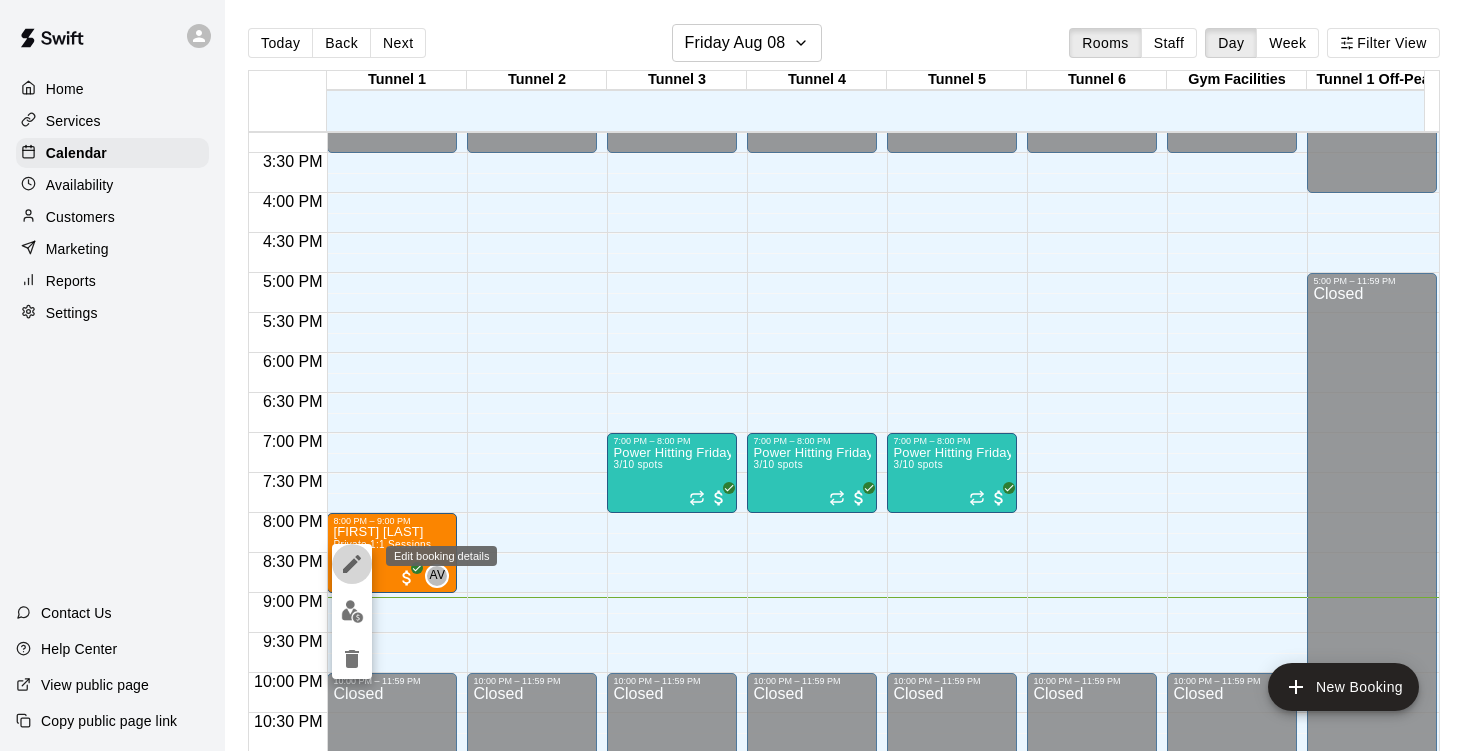 click 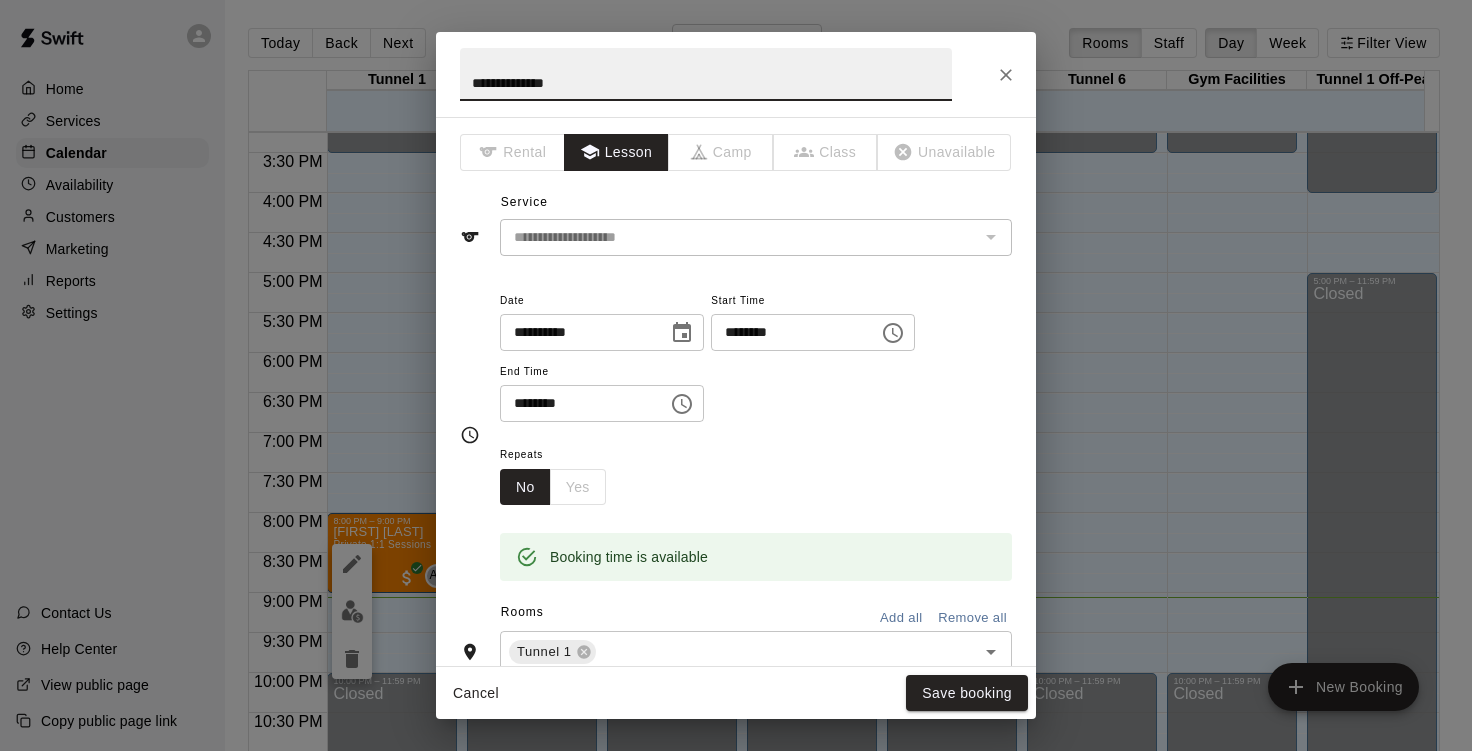 click 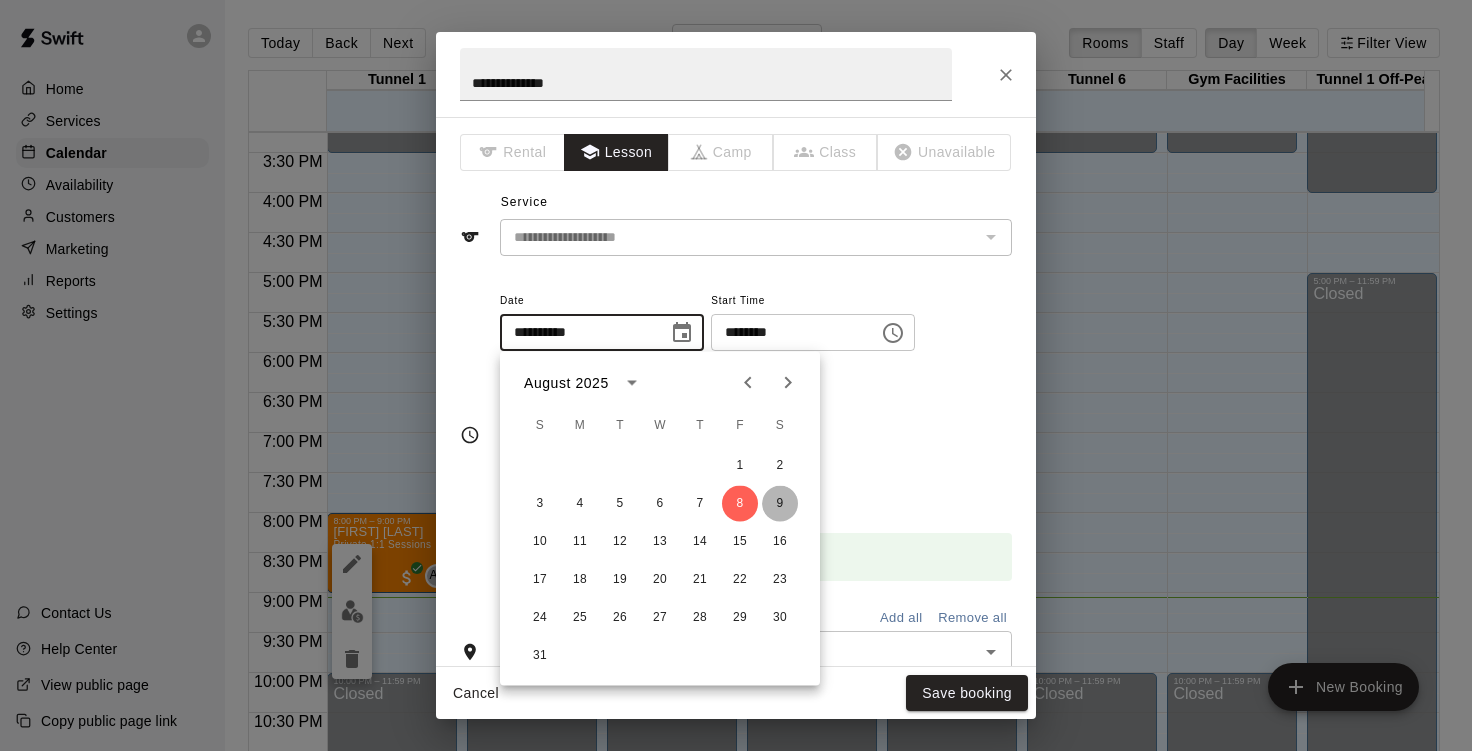 click on "9" at bounding box center (780, 504) 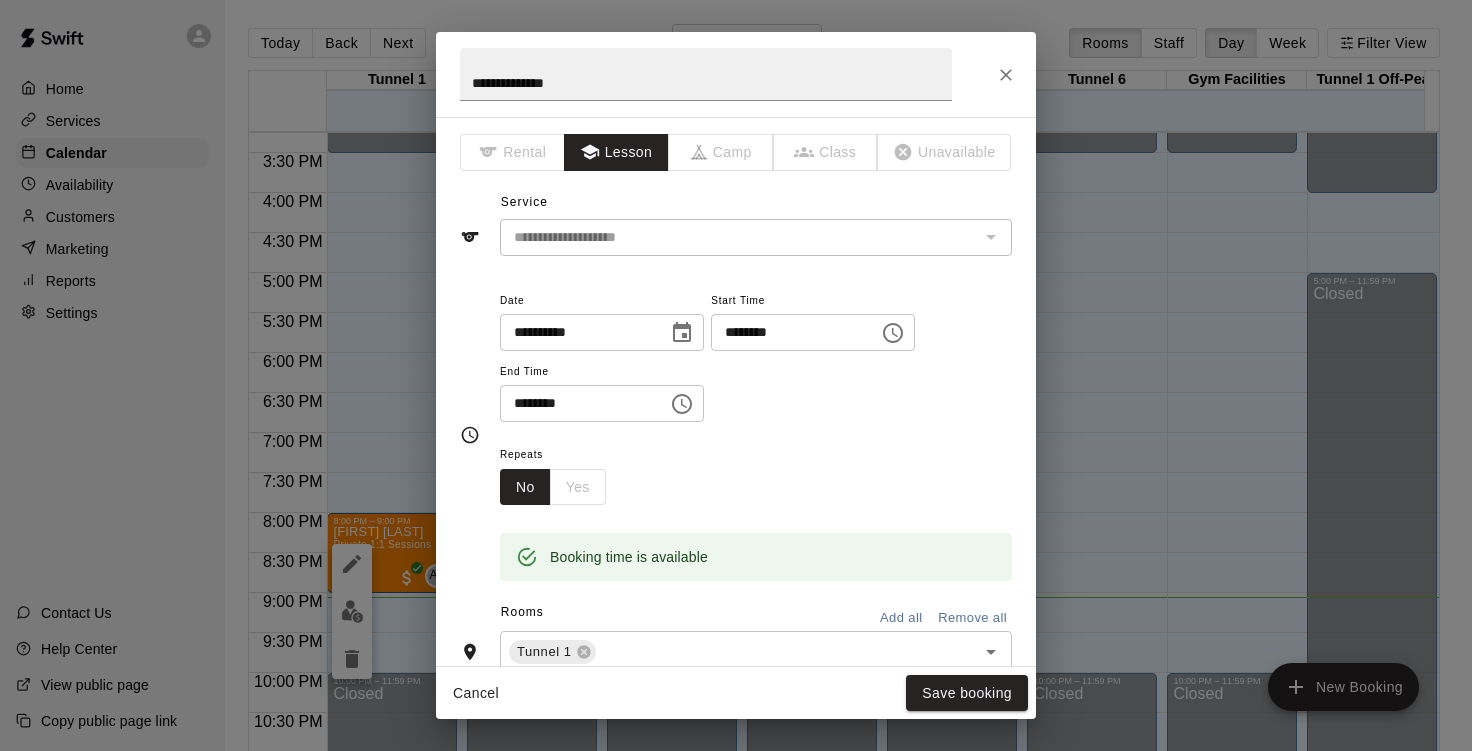 click on "********" at bounding box center [788, 332] 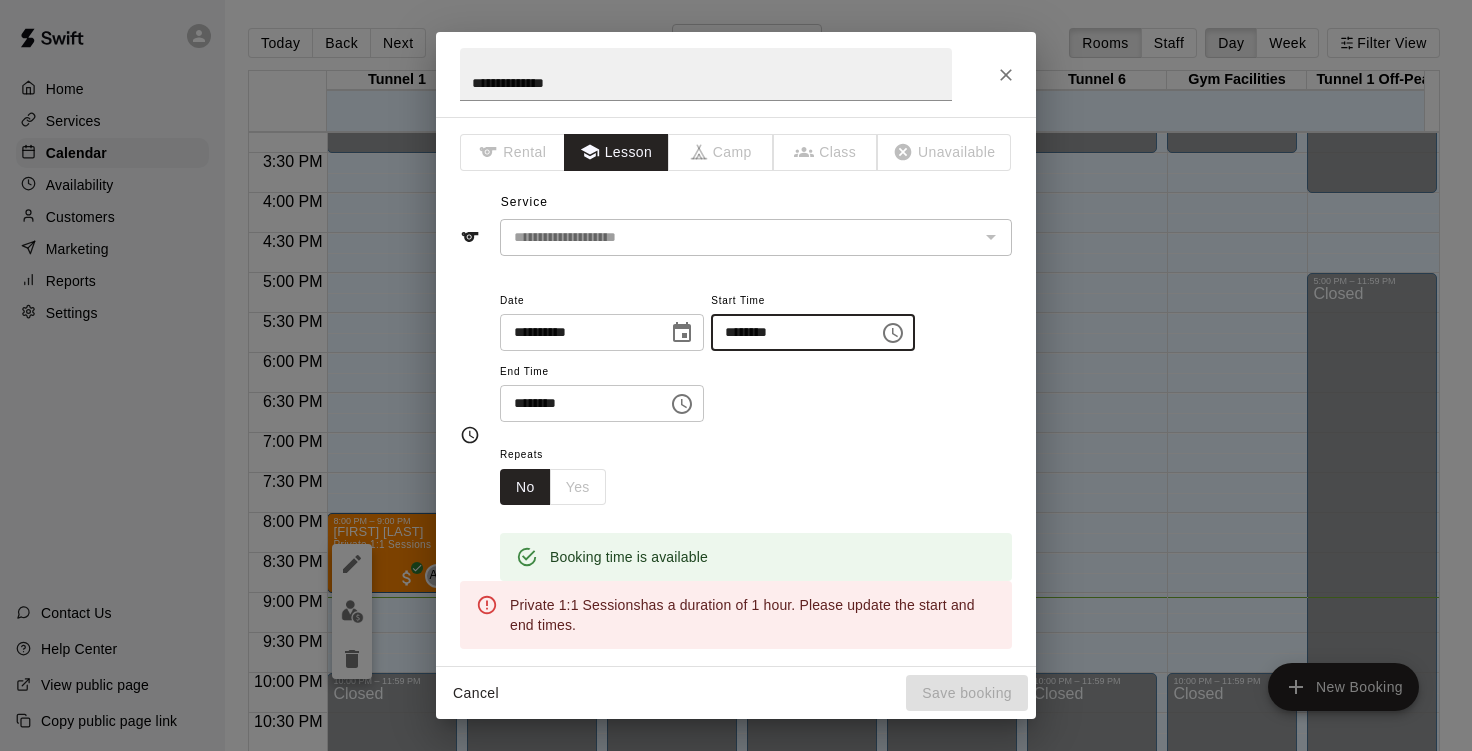 type on "********" 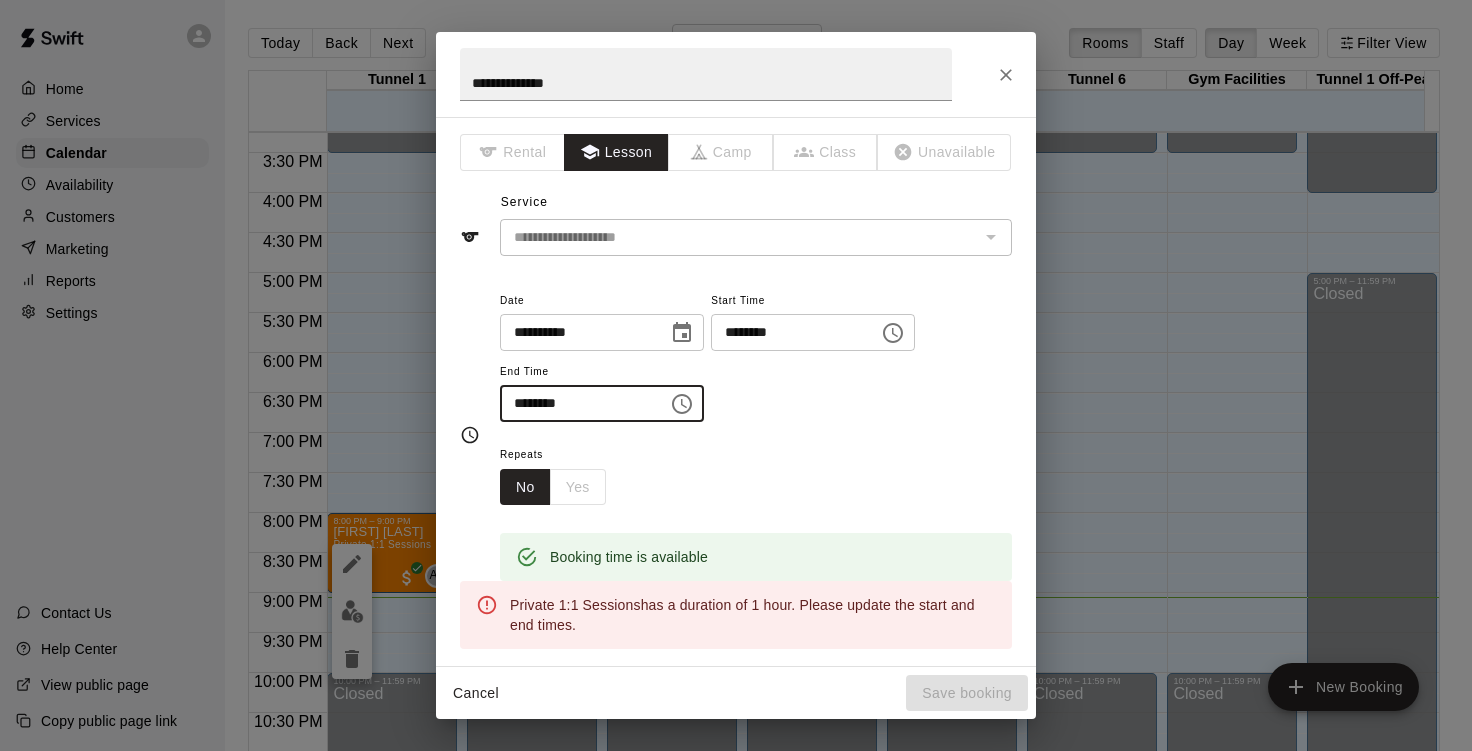 click on "********" at bounding box center [577, 403] 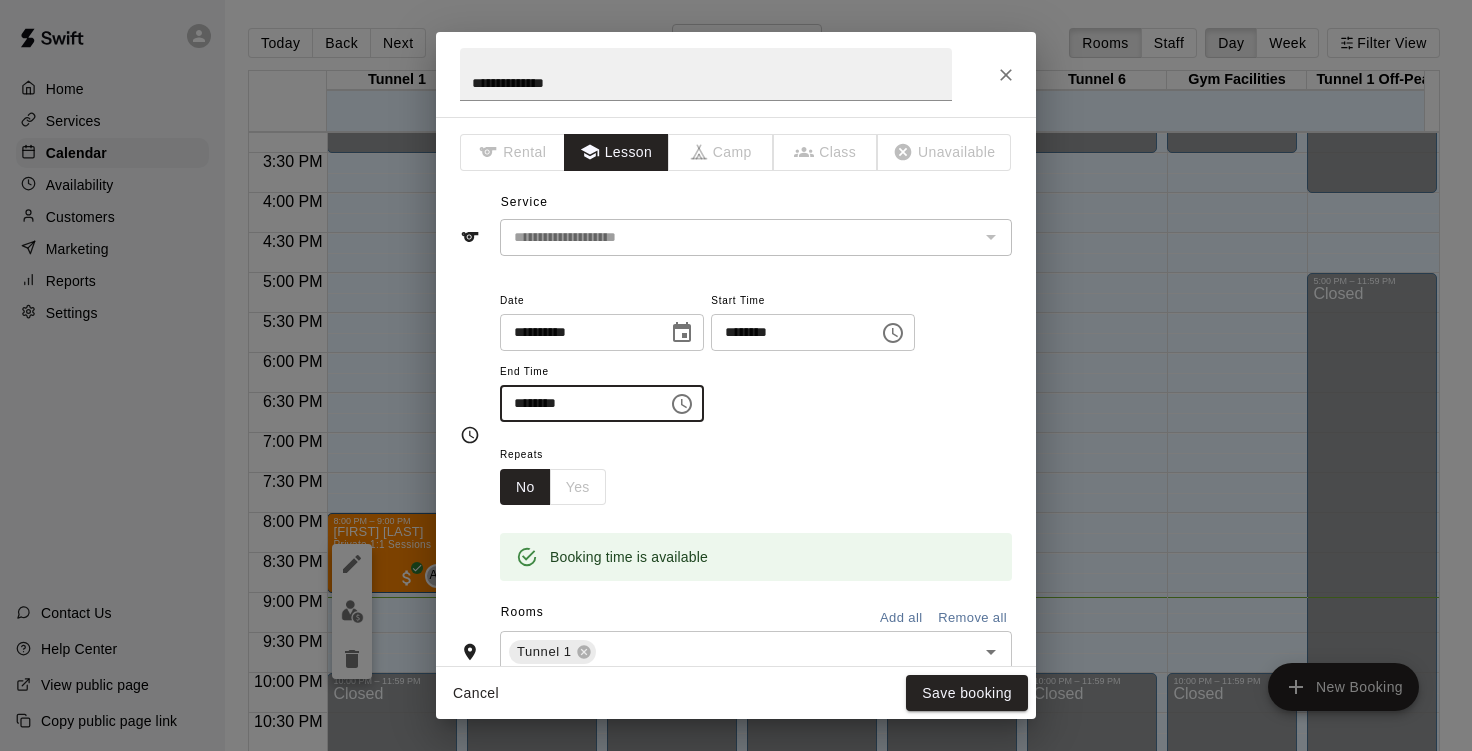 type on "********" 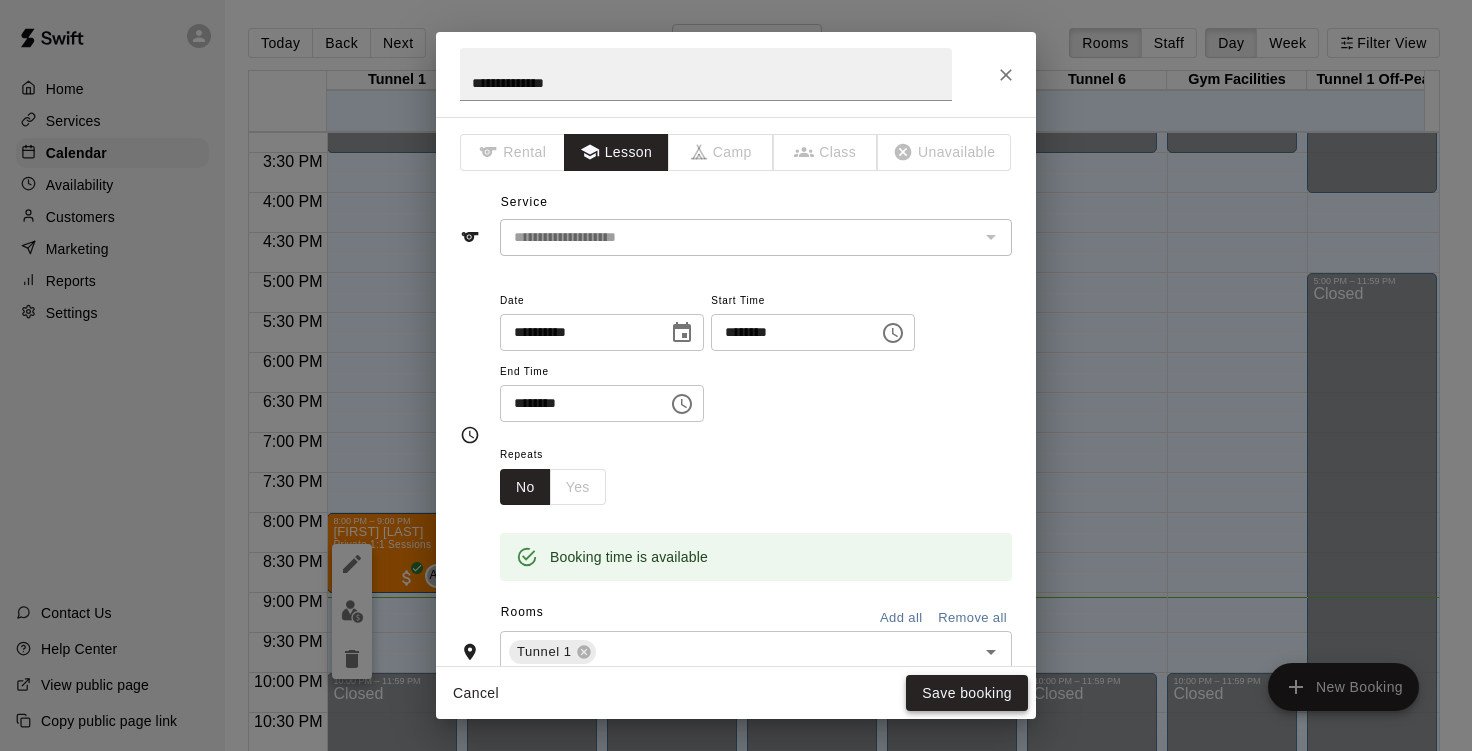 click on "Save booking" at bounding box center (967, 693) 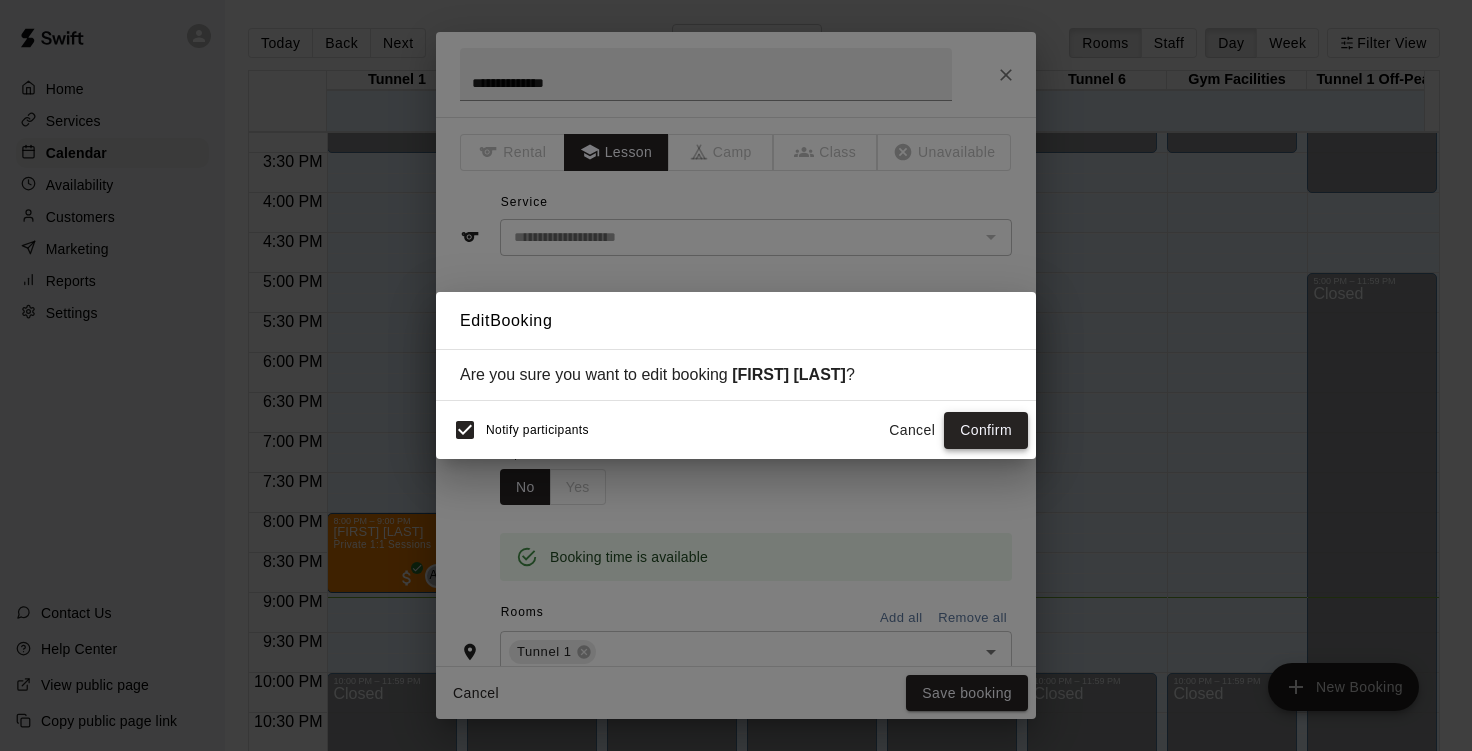 click on "Confirm" at bounding box center (986, 430) 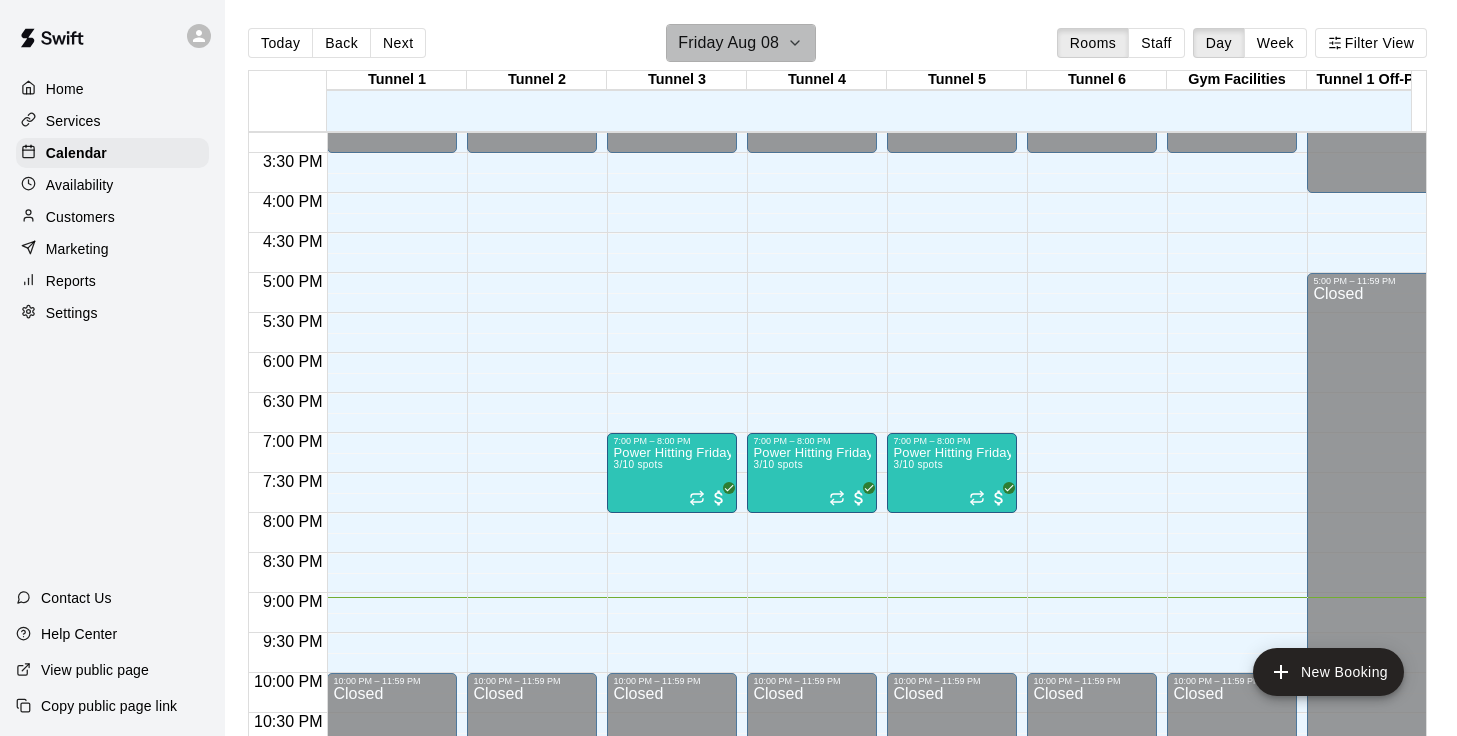click on "Friday Aug 08" at bounding box center [741, 43] 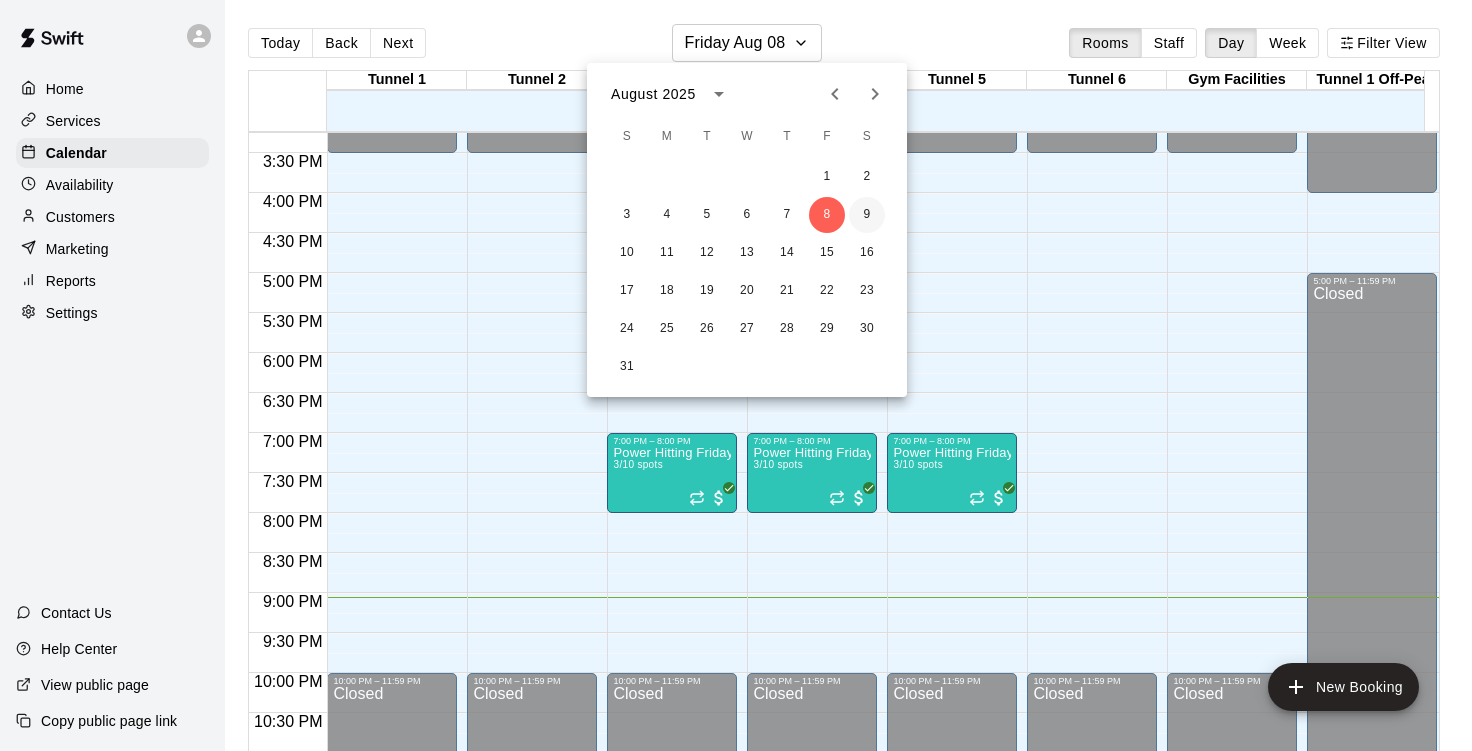click on "9" at bounding box center (867, 215) 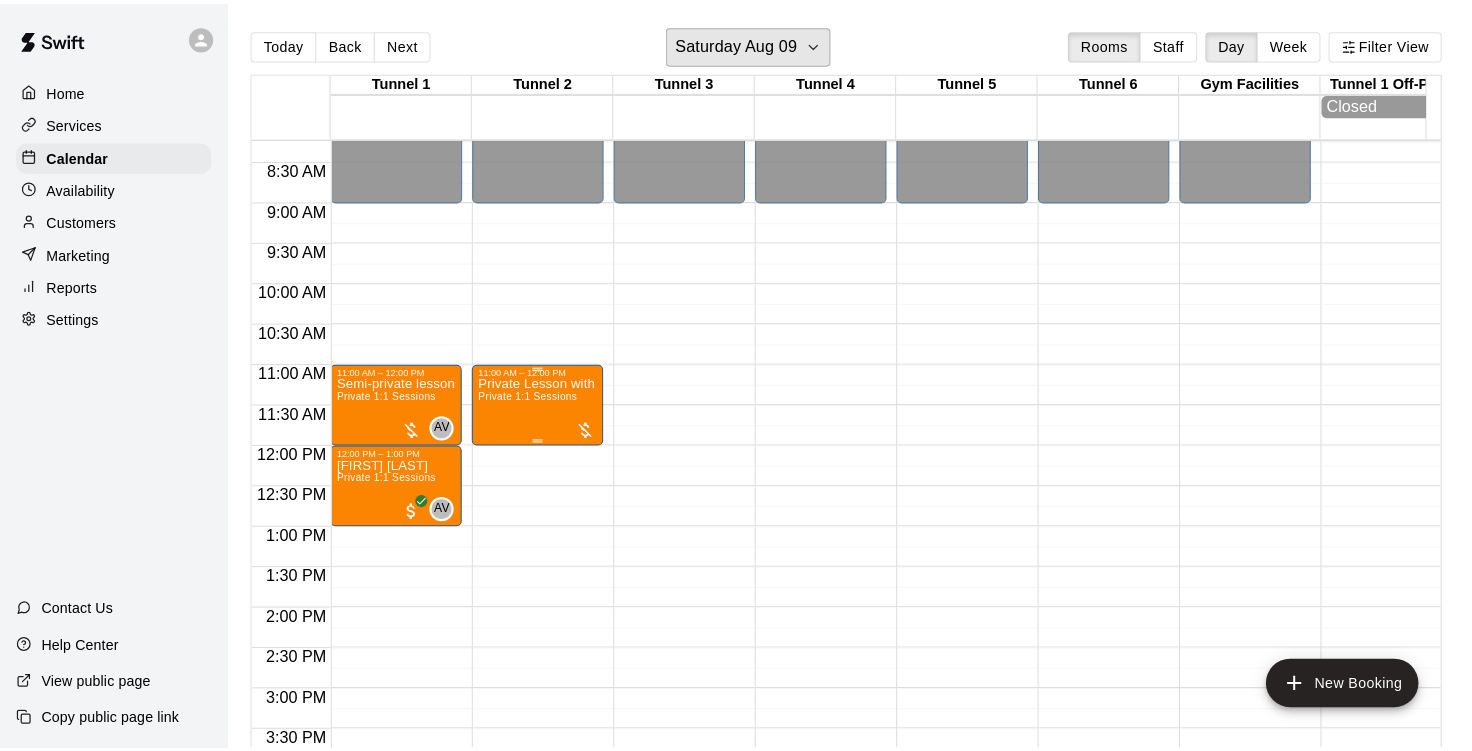 scroll, scrollTop: 658, scrollLeft: 0, axis: vertical 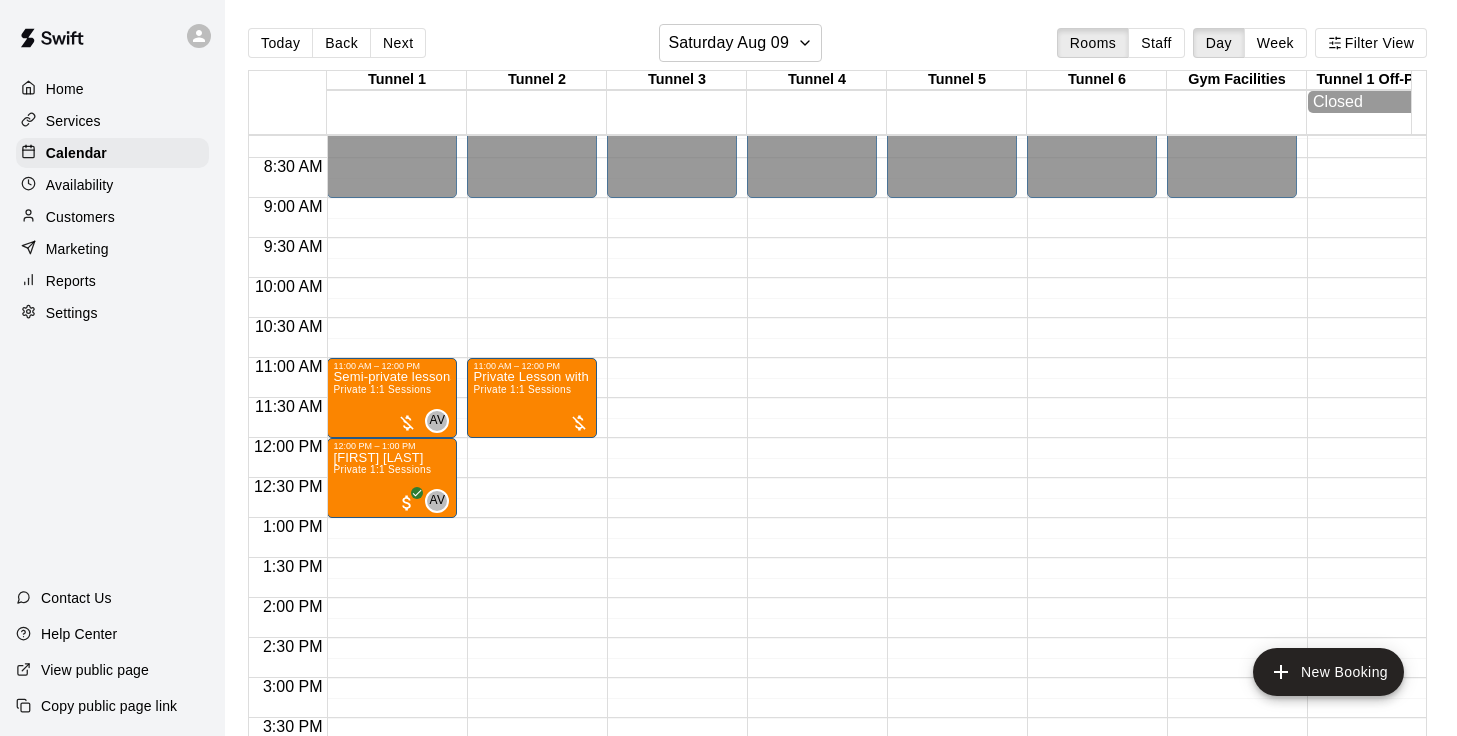 click on "12:00 AM – 9:00 AM Closed 11:00 AM – 12:00 PM Semi-private lessons with [FIRST] & [FIRST] Private 1:1 Sessions AV 0 12:00 PM – 1:00 PM [FIRST] [LAST] Private 1:1 Sessions AV 0 5:00 PM – 11:59 PM Closed" at bounding box center [392, 438] 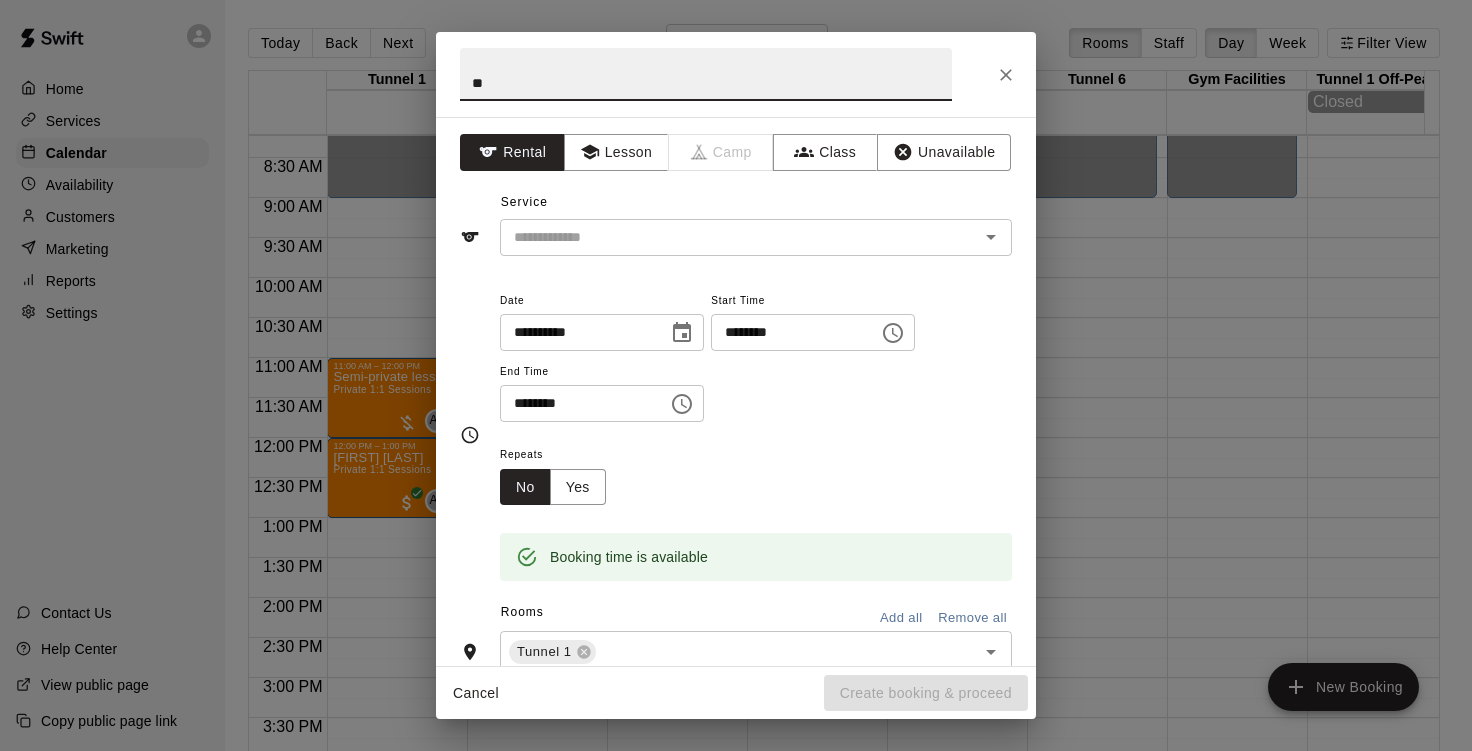 type on "*" 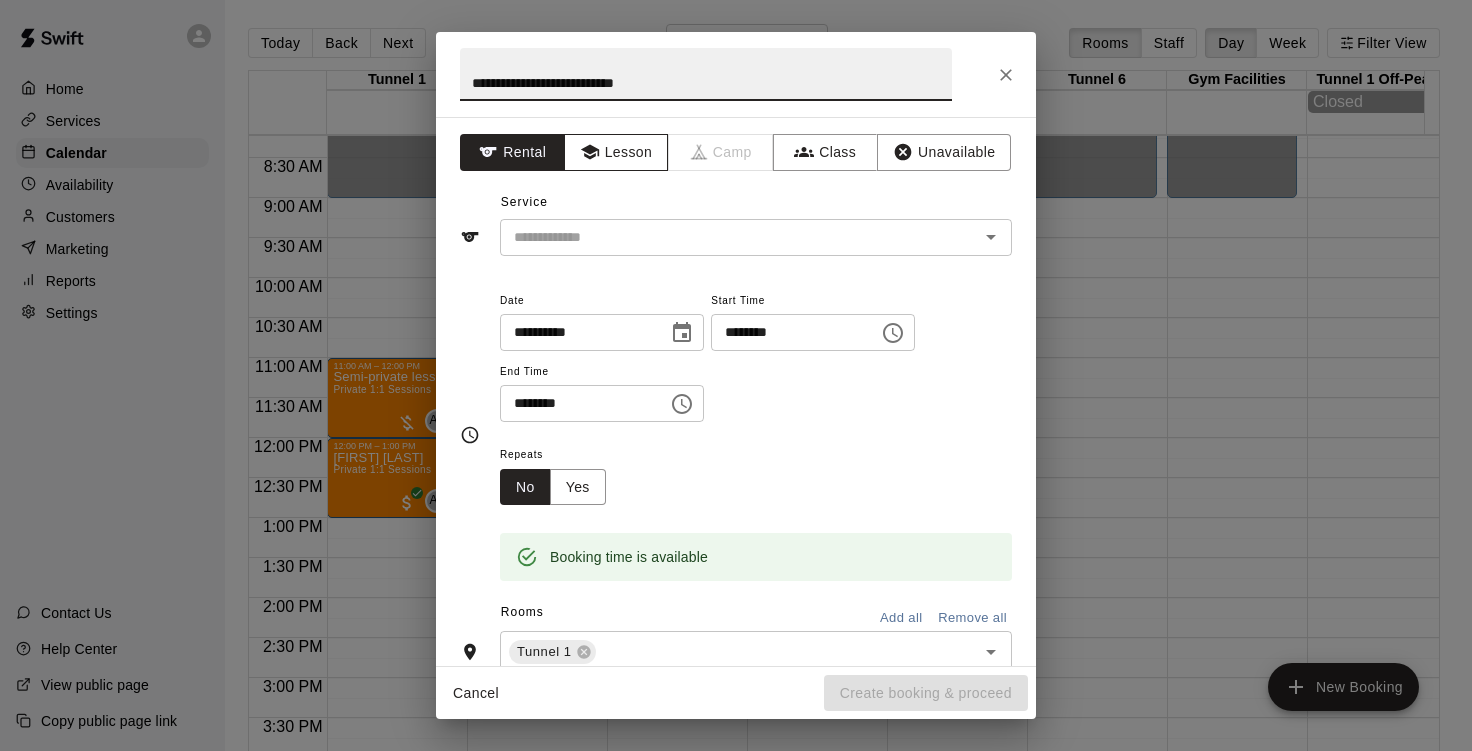type on "**********" 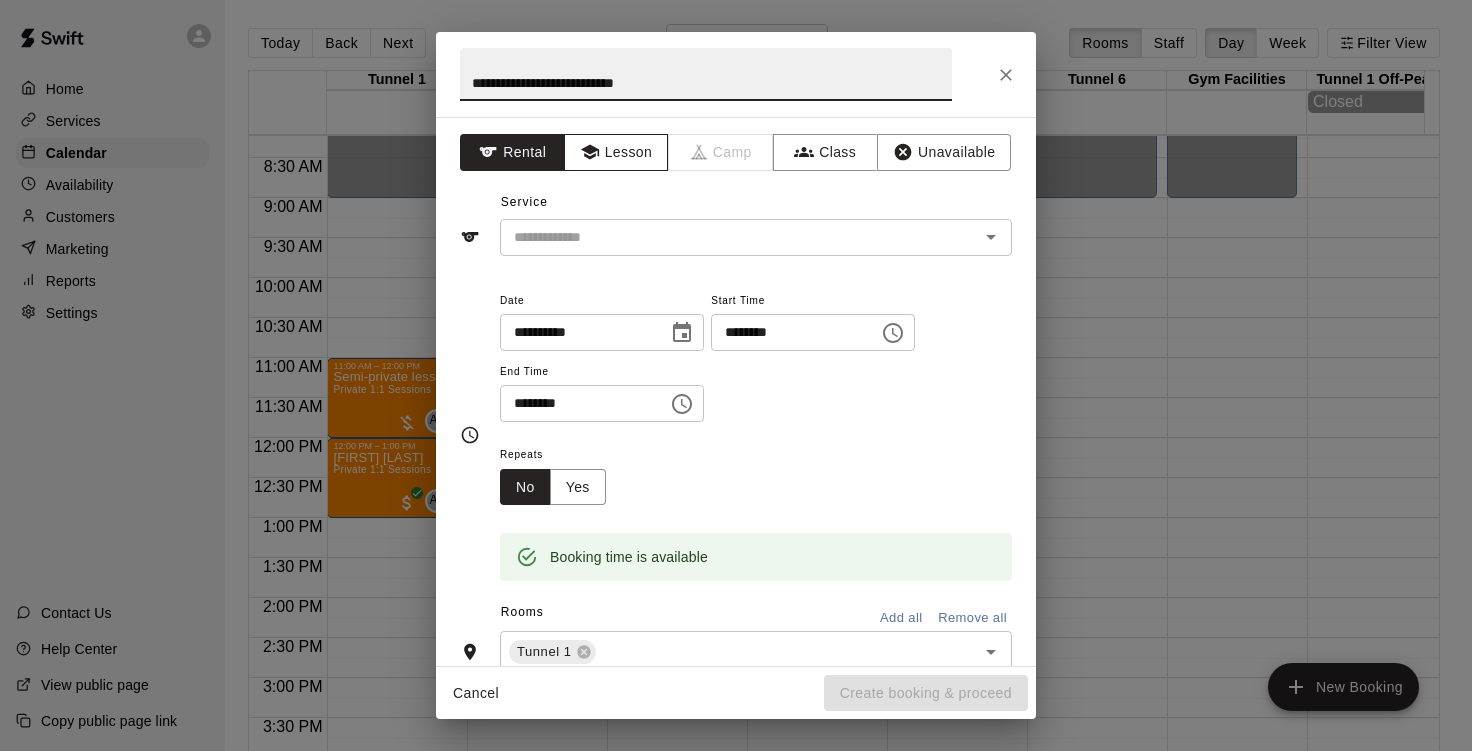 click on "Lesson" at bounding box center (616, 152) 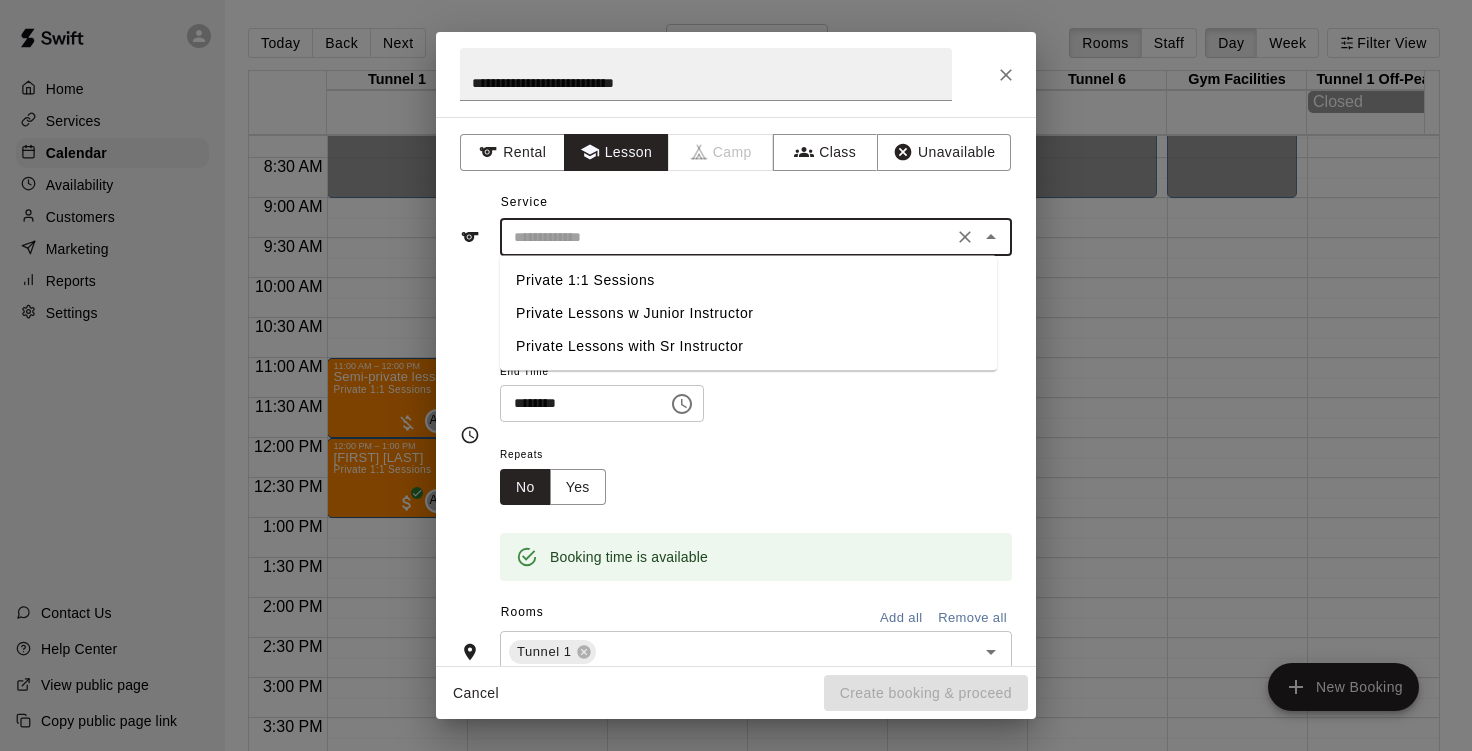 click at bounding box center [726, 237] 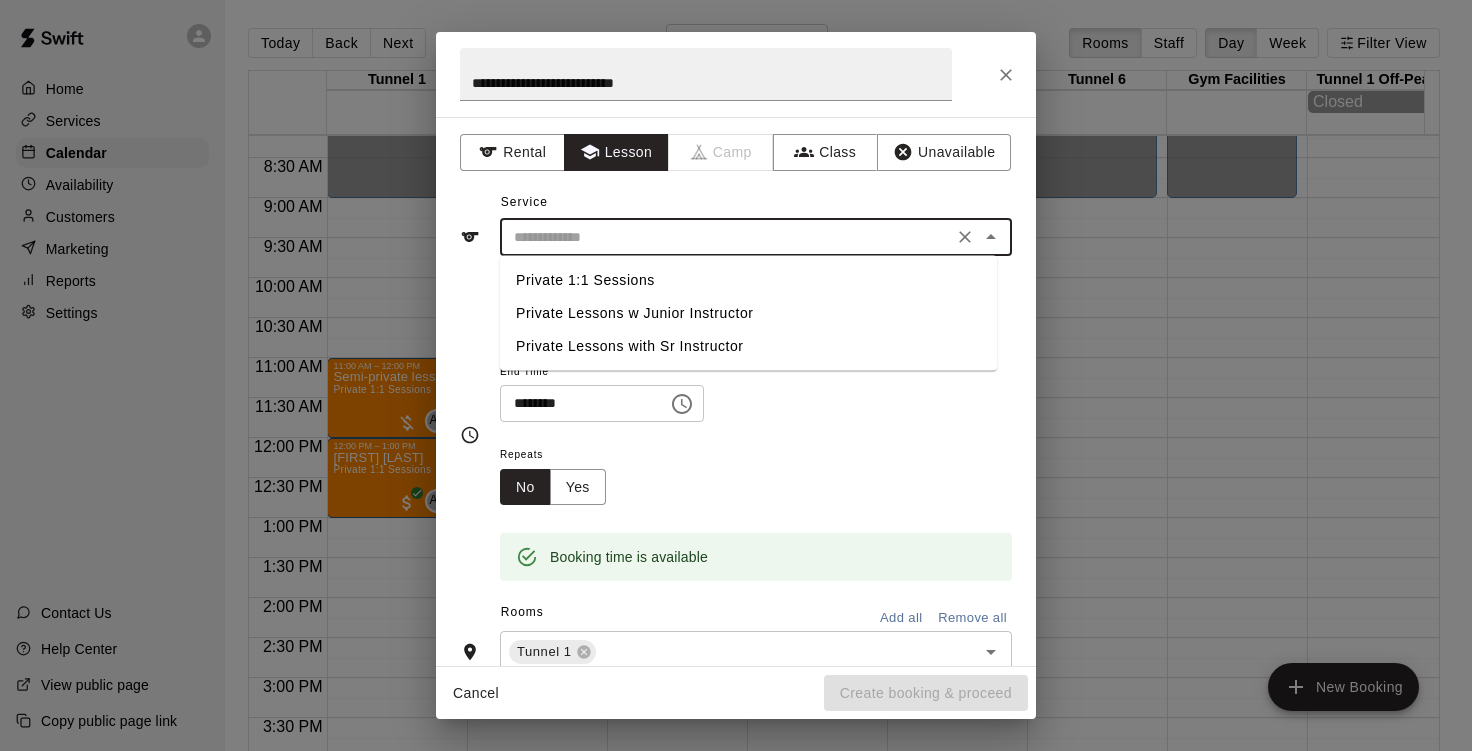 click on "Private 1:1 Sessions" at bounding box center [748, 280] 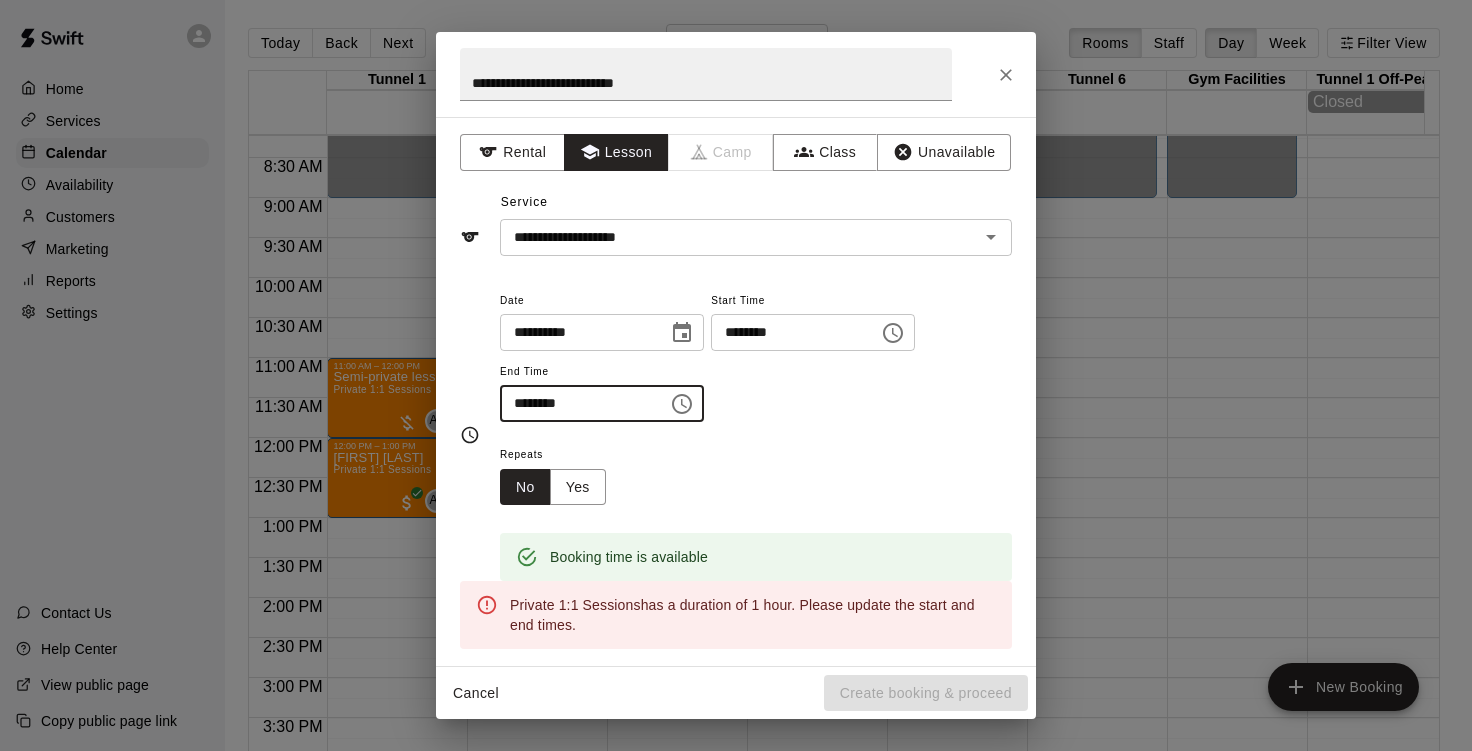click on "********" at bounding box center (577, 403) 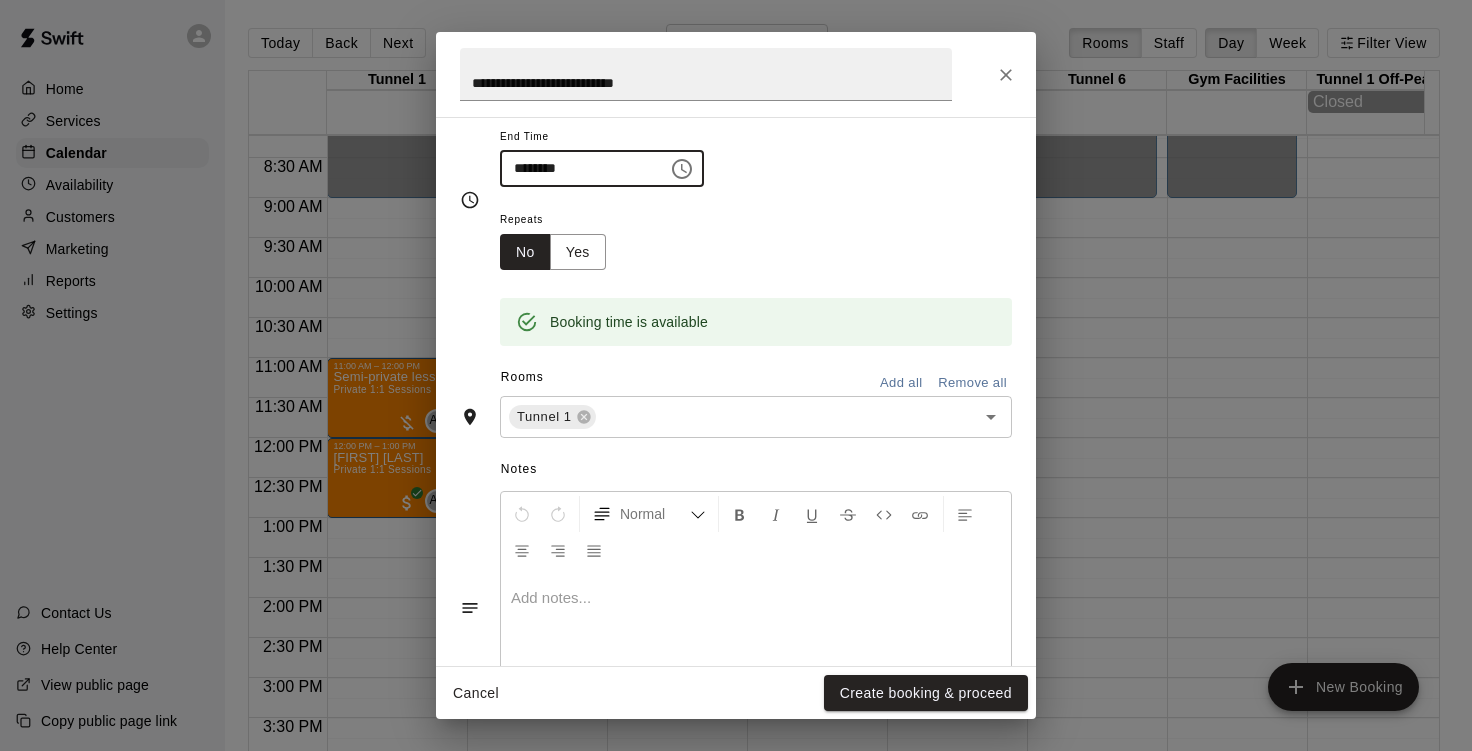scroll, scrollTop: 234, scrollLeft: 0, axis: vertical 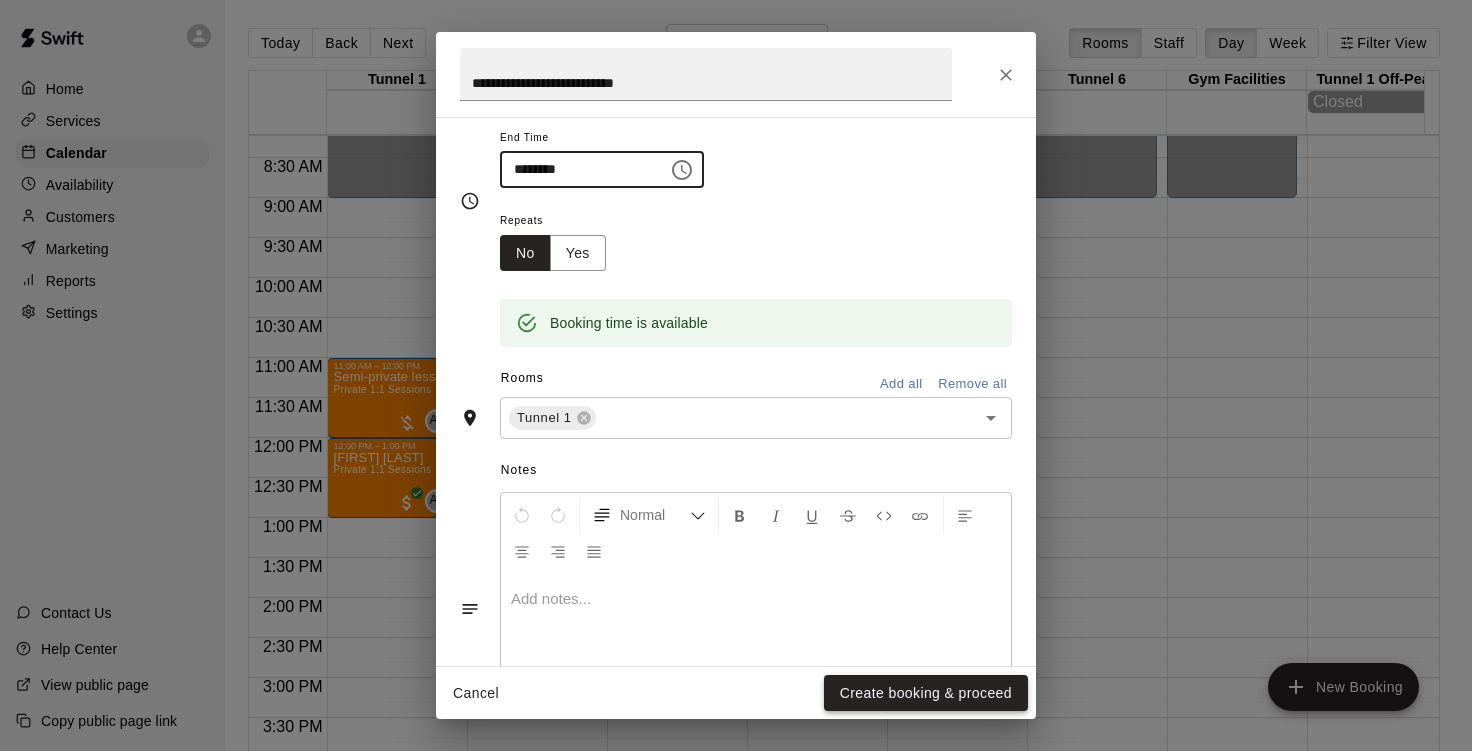 type on "********" 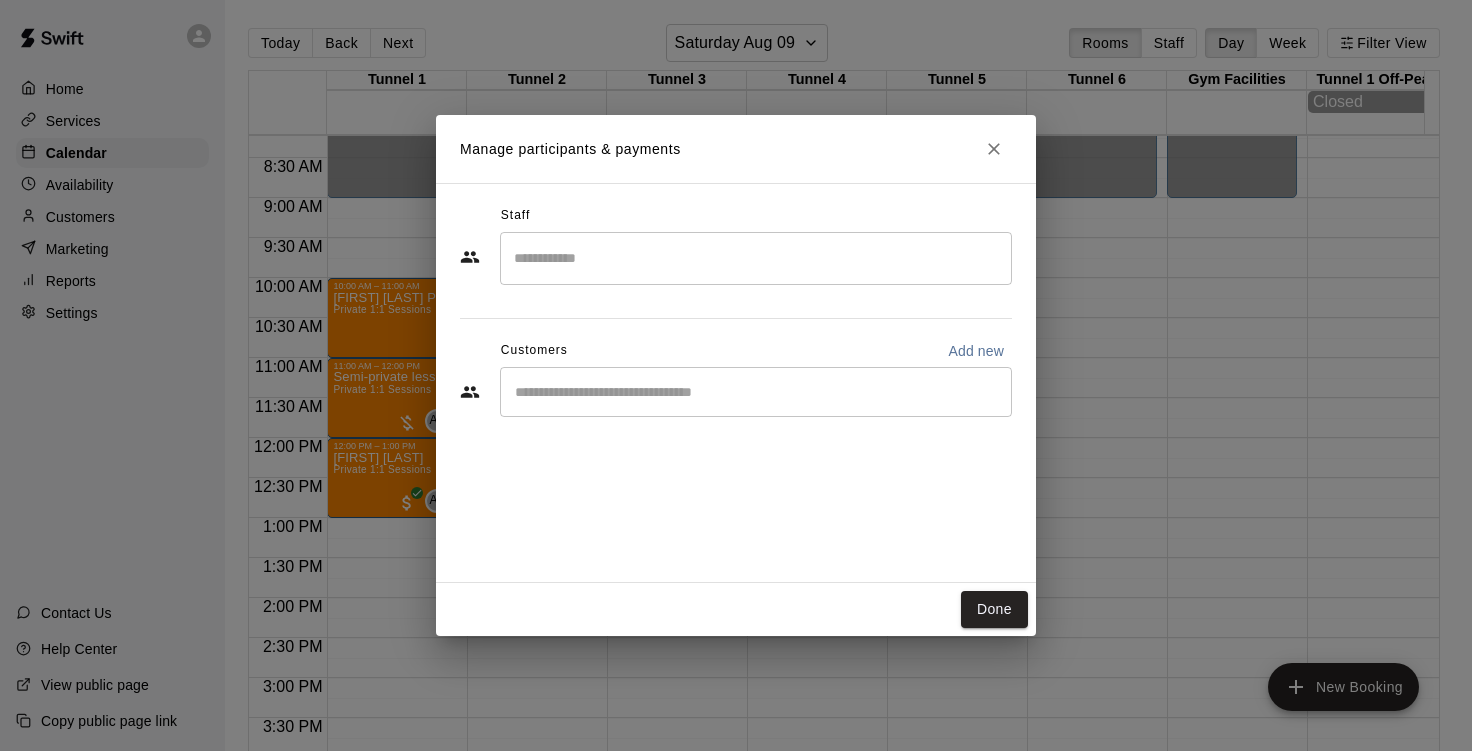 click at bounding box center (756, 258) 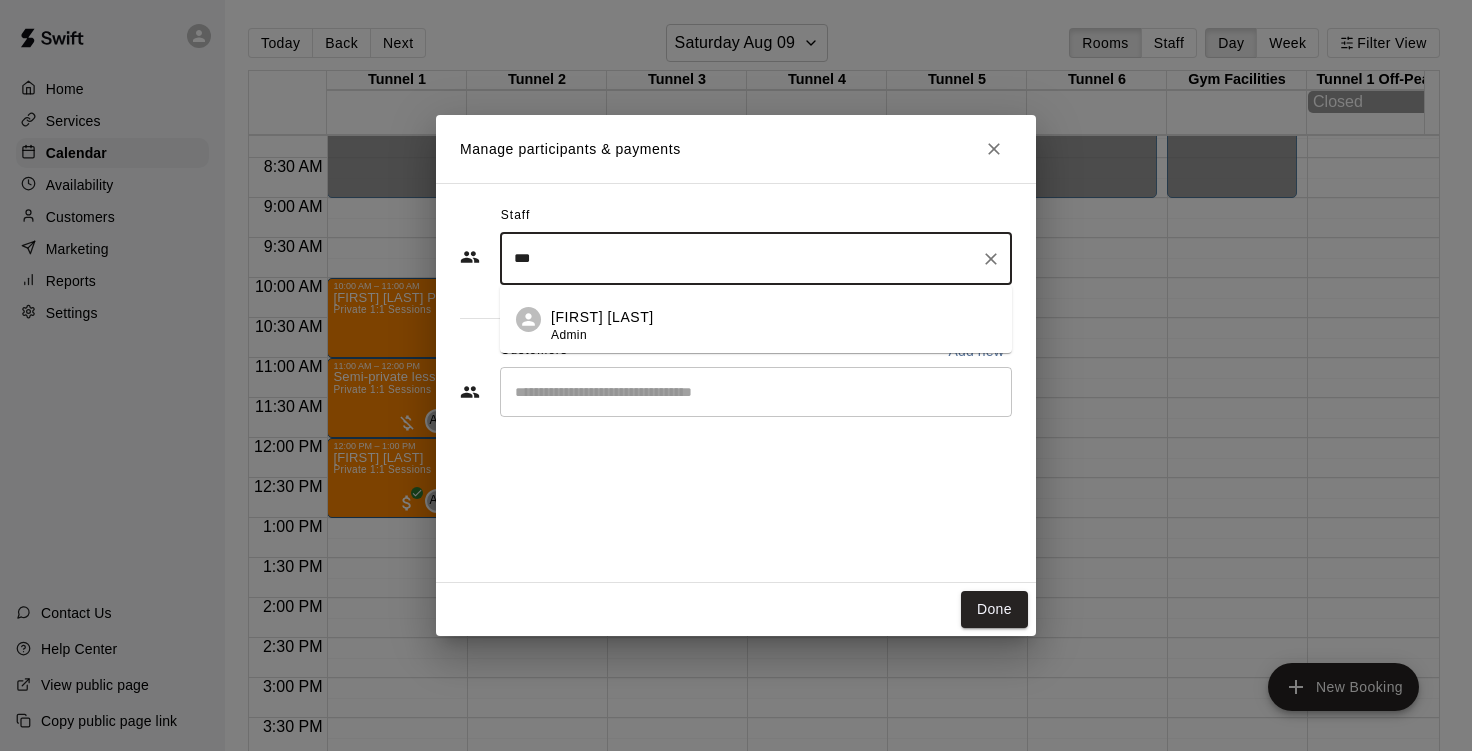 click on "[FIRST] [LAST]" at bounding box center (602, 317) 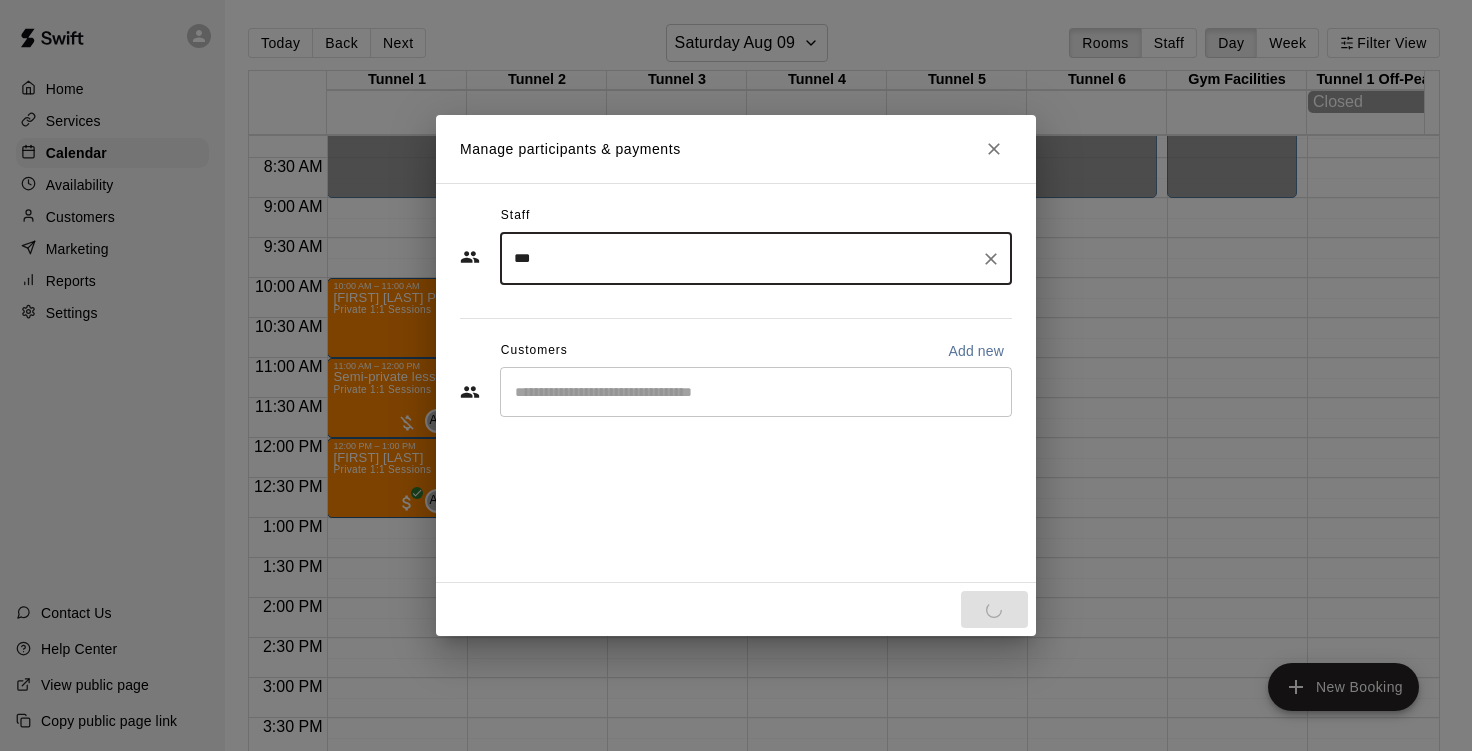 type on "***" 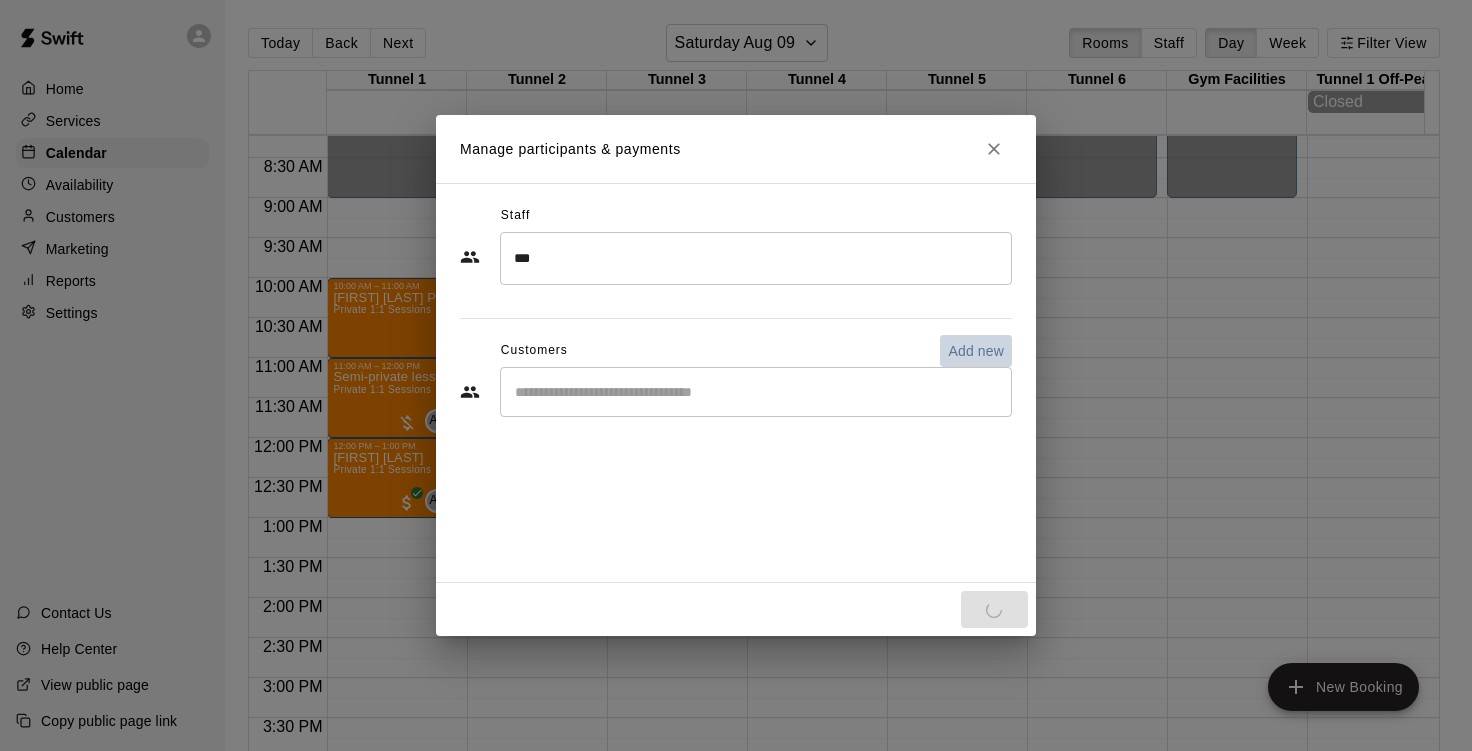 click on "Add new" at bounding box center [976, 351] 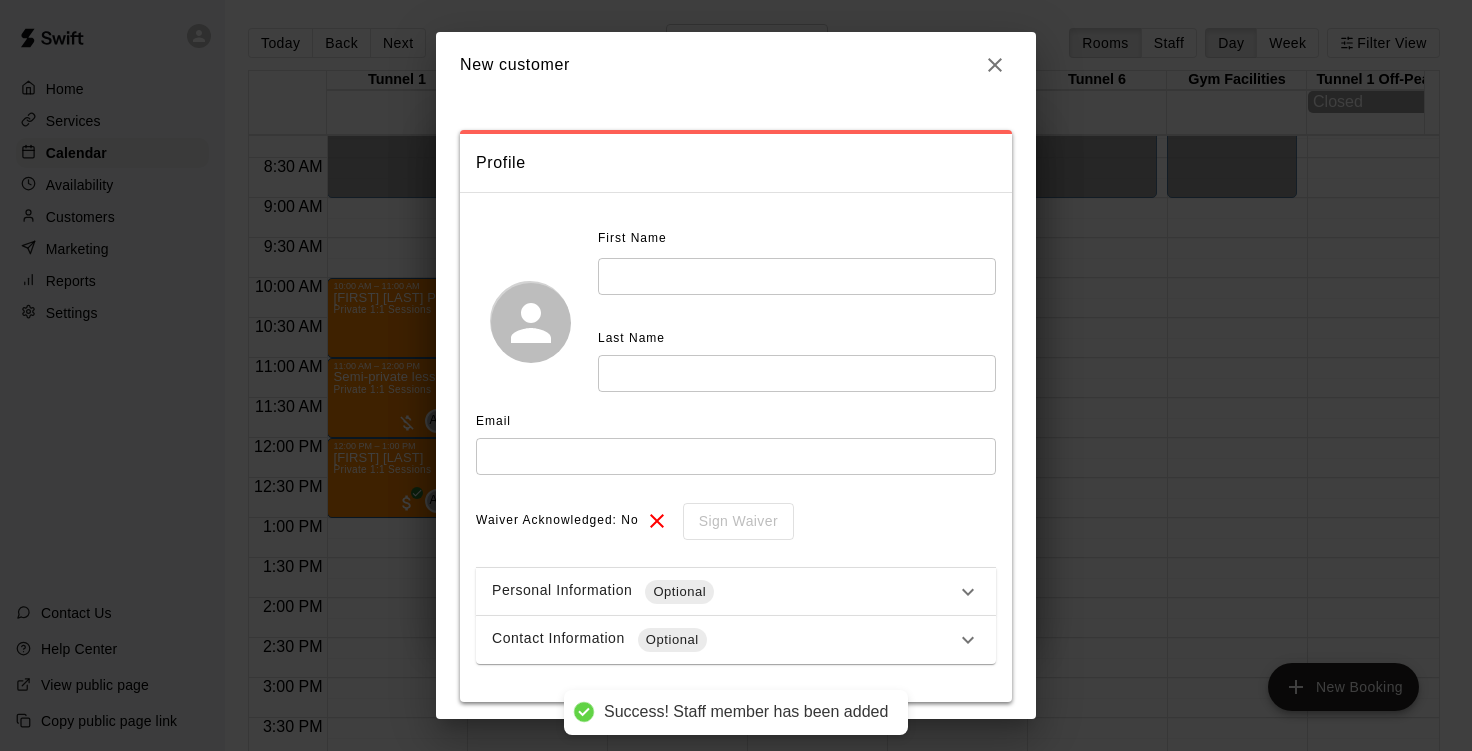 click at bounding box center (797, 276) 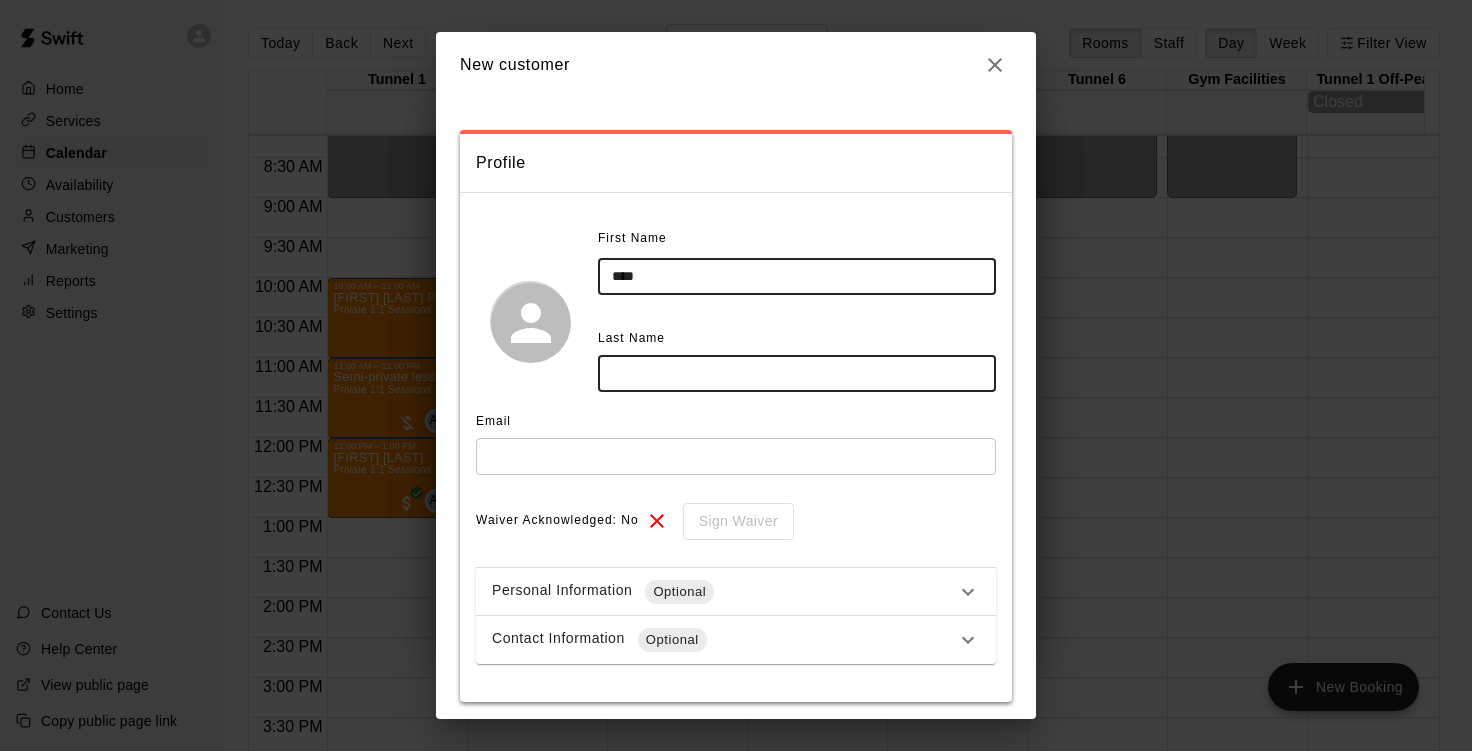 type on "****" 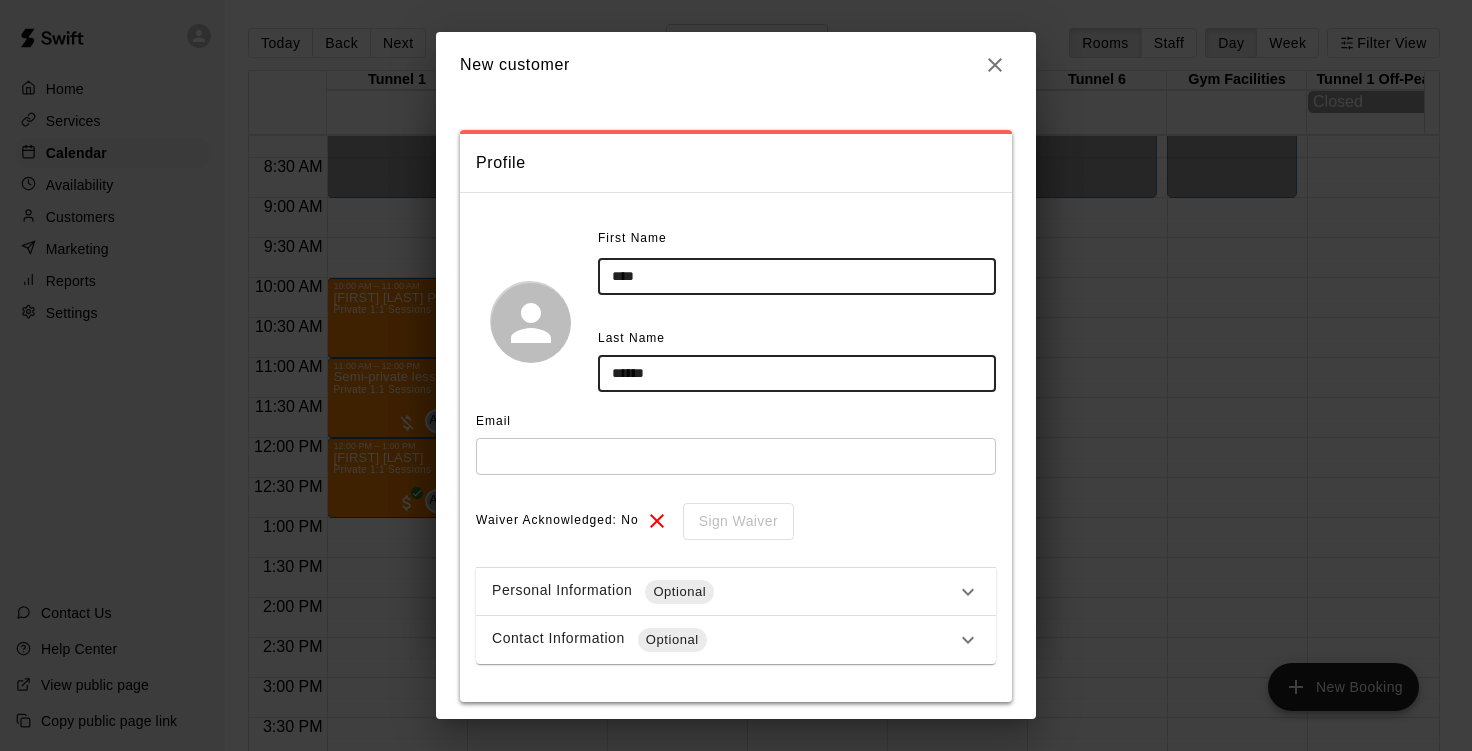 type on "******" 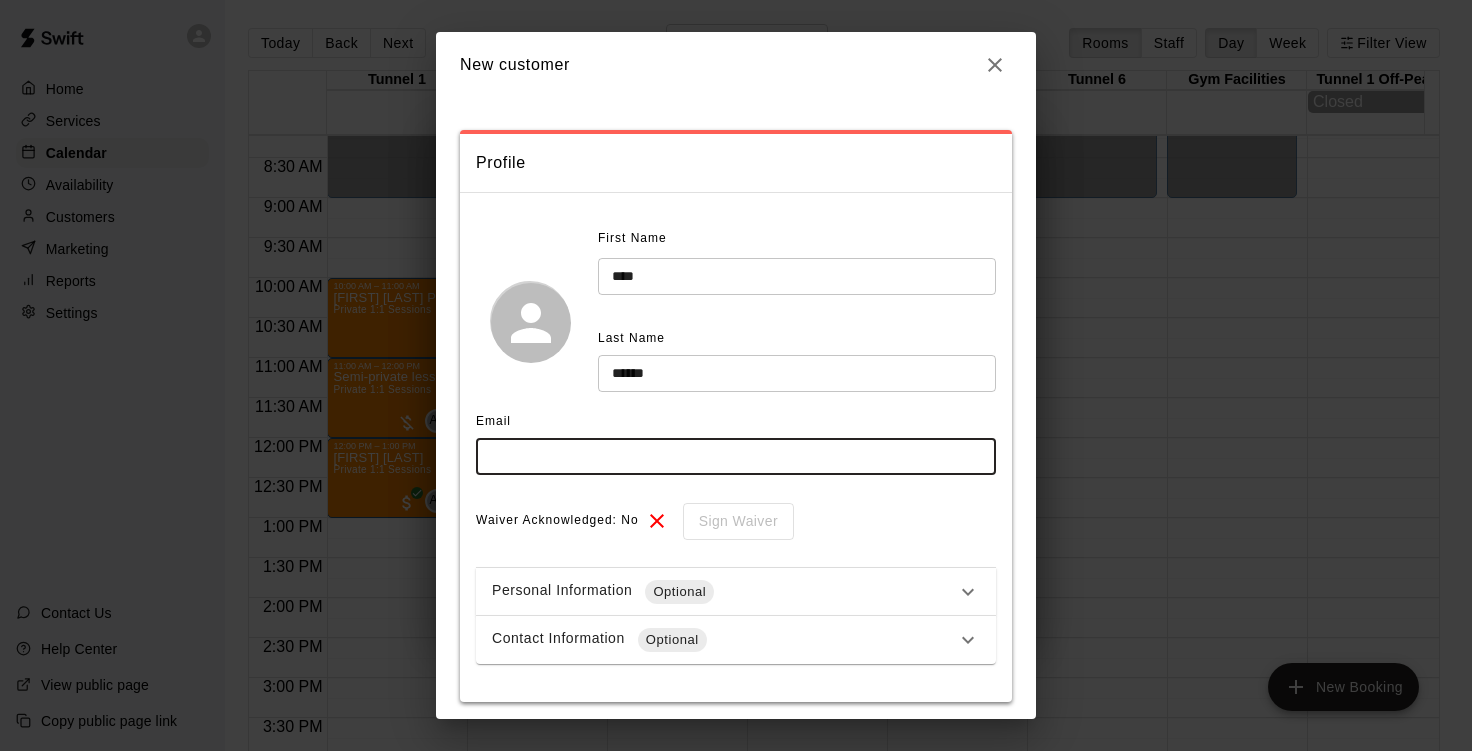 paste on "**********" 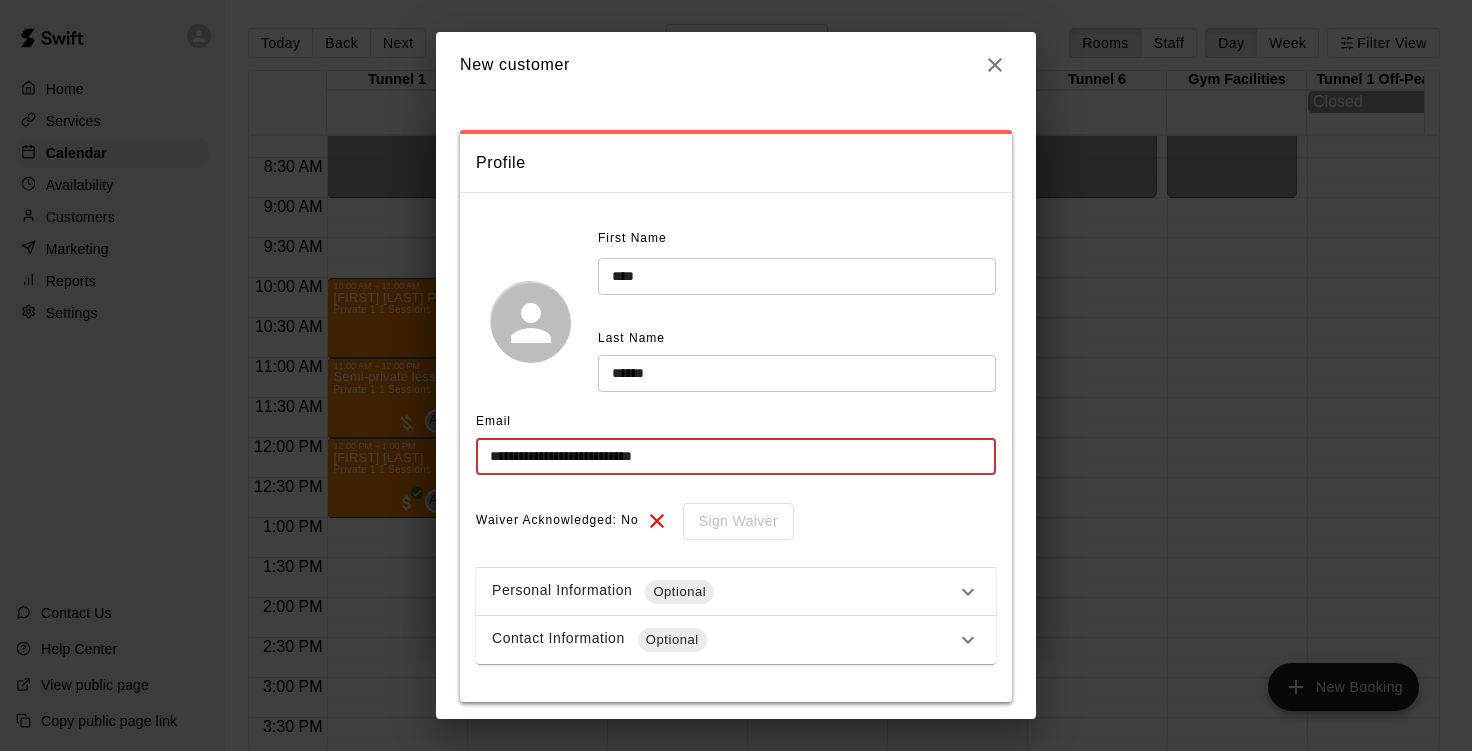 click on "**********" at bounding box center (736, 456) 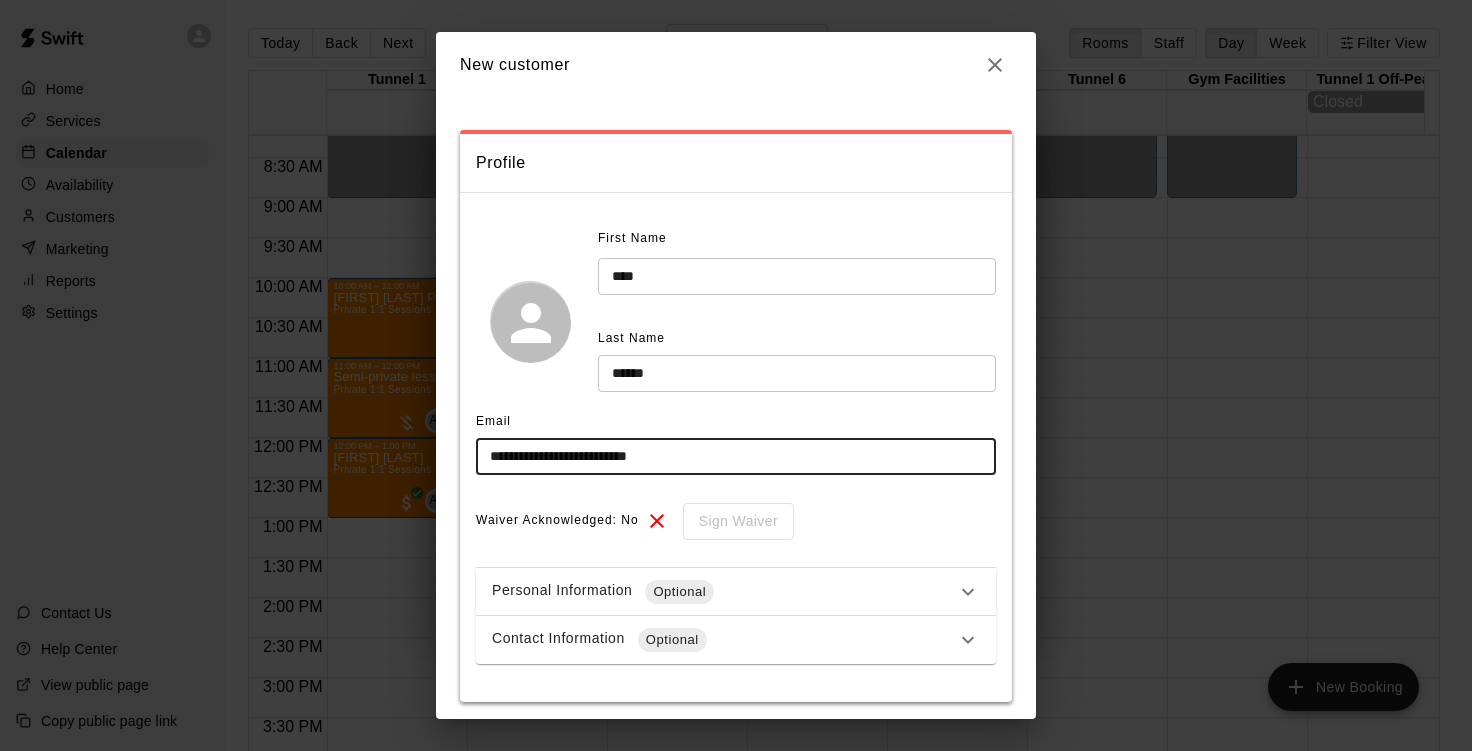 scroll, scrollTop: 75, scrollLeft: 0, axis: vertical 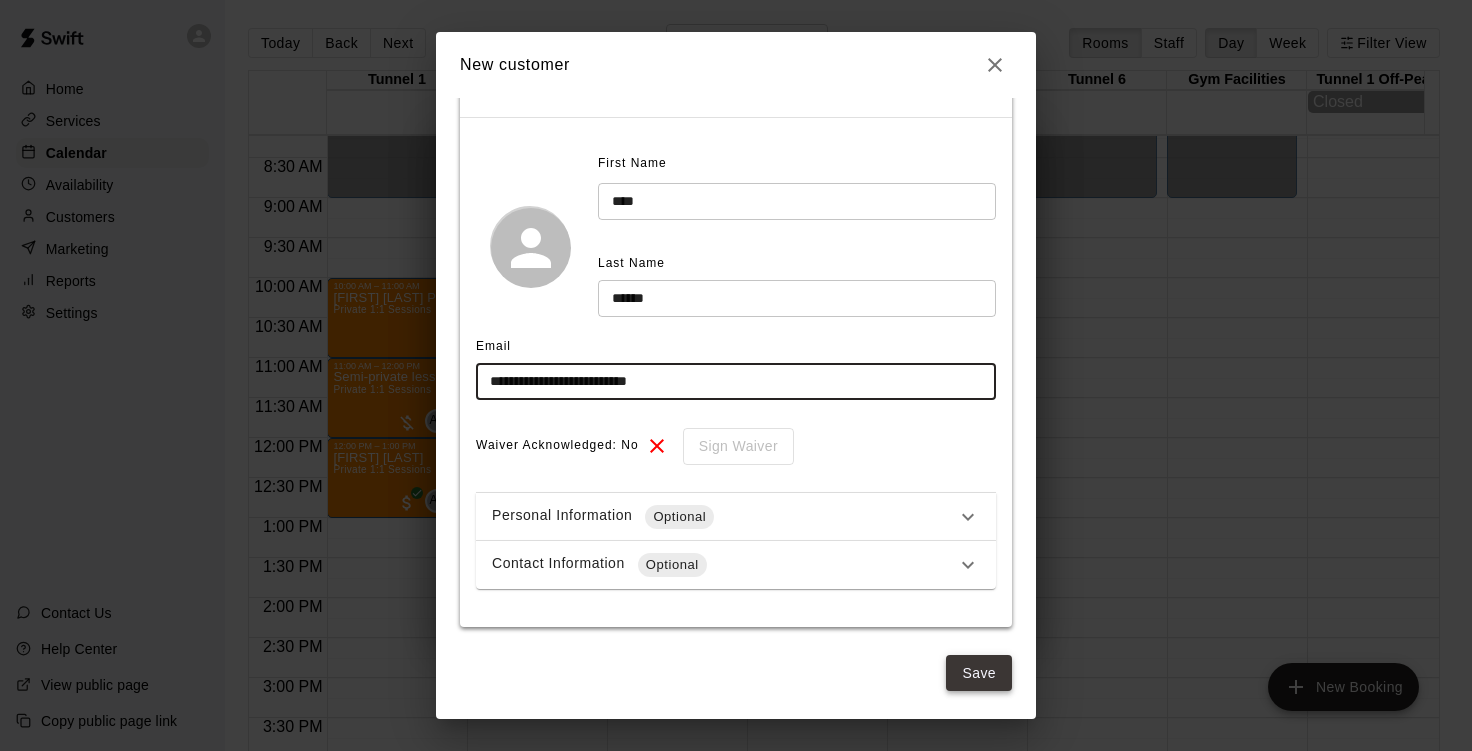 type on "**********" 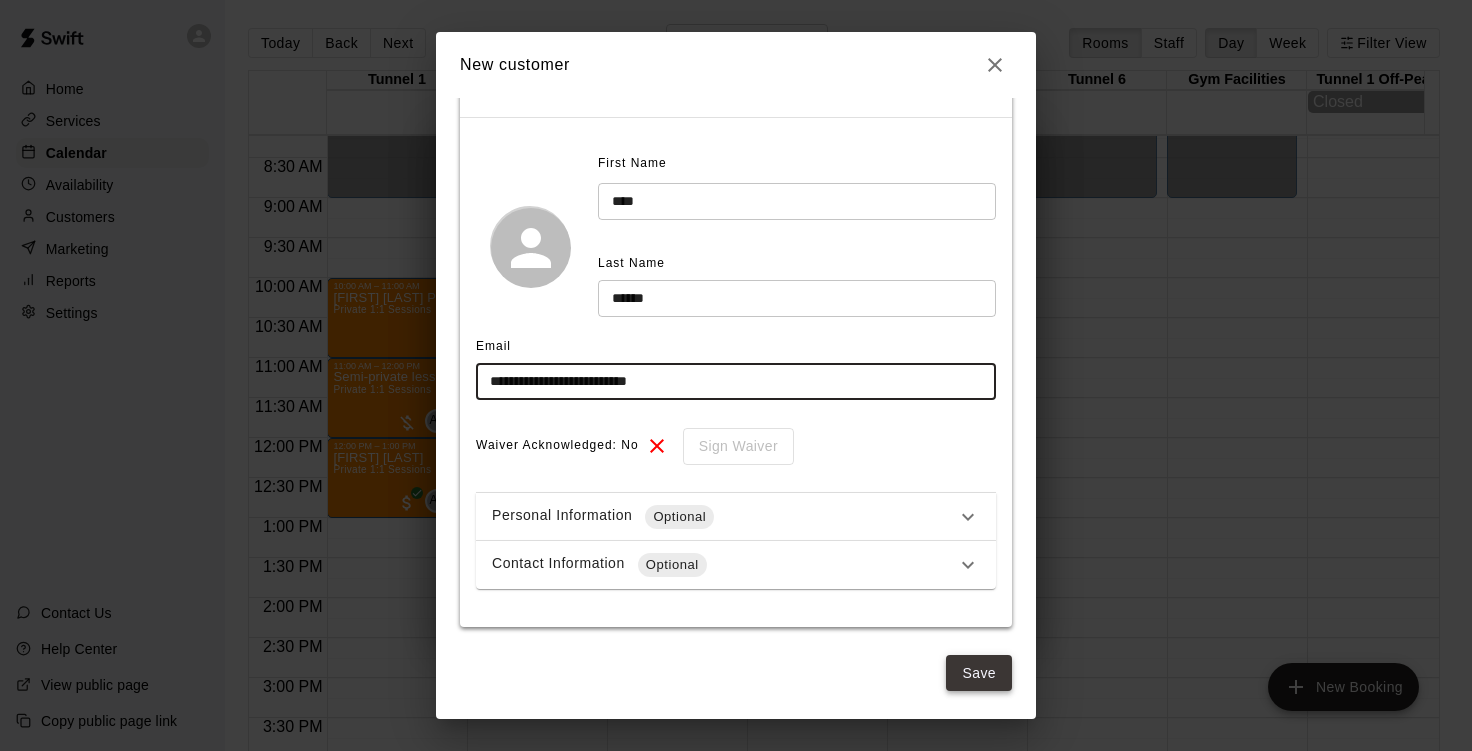 click on "Save" at bounding box center [979, 673] 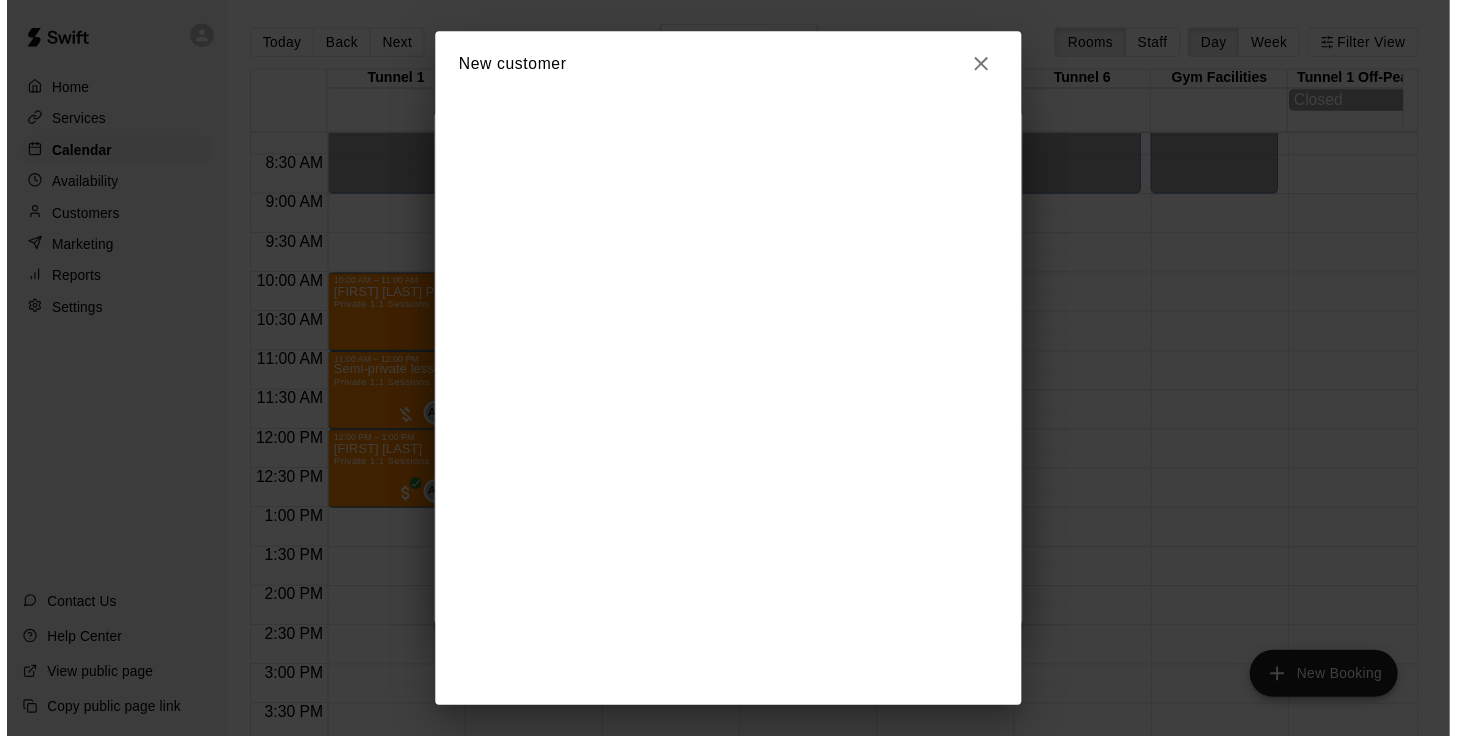 scroll, scrollTop: 0, scrollLeft: 0, axis: both 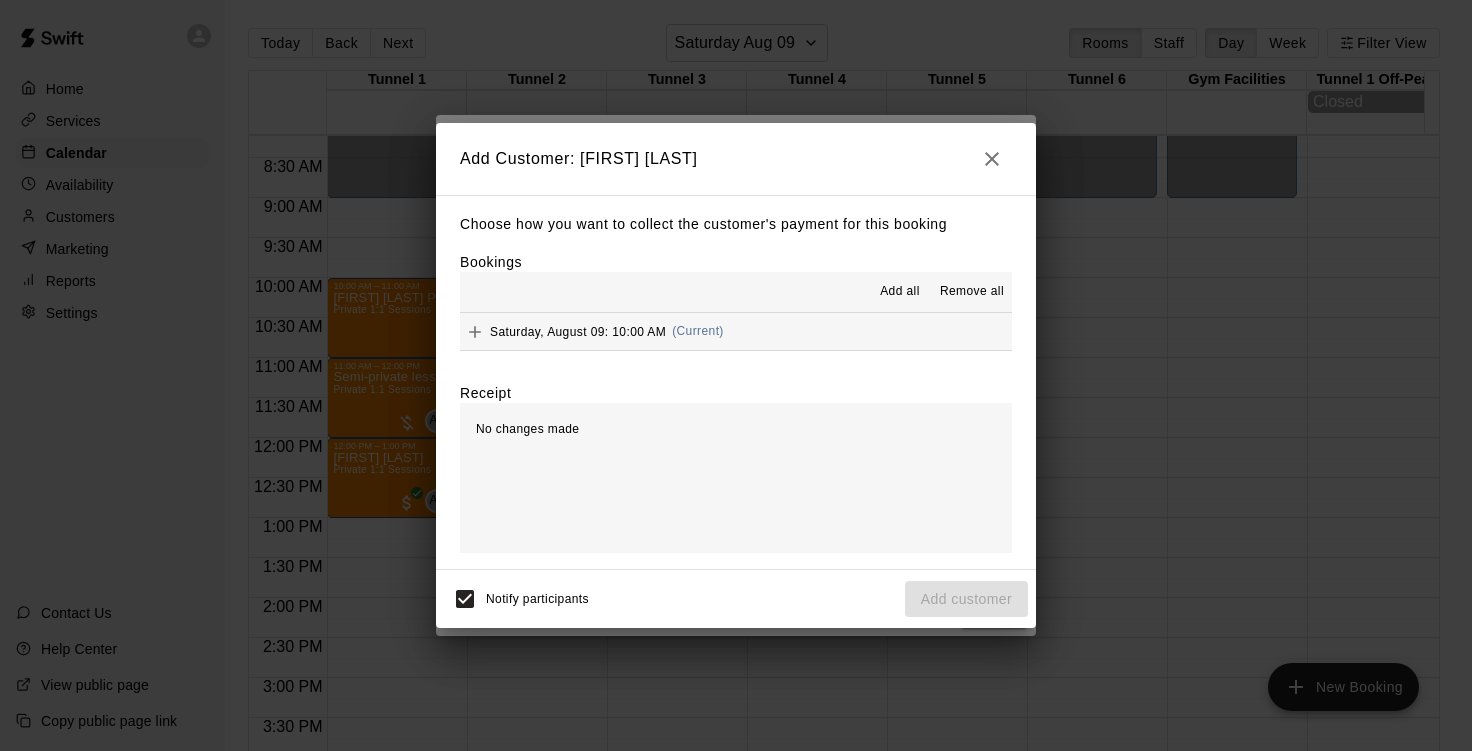 click on "Add all" at bounding box center (900, 292) 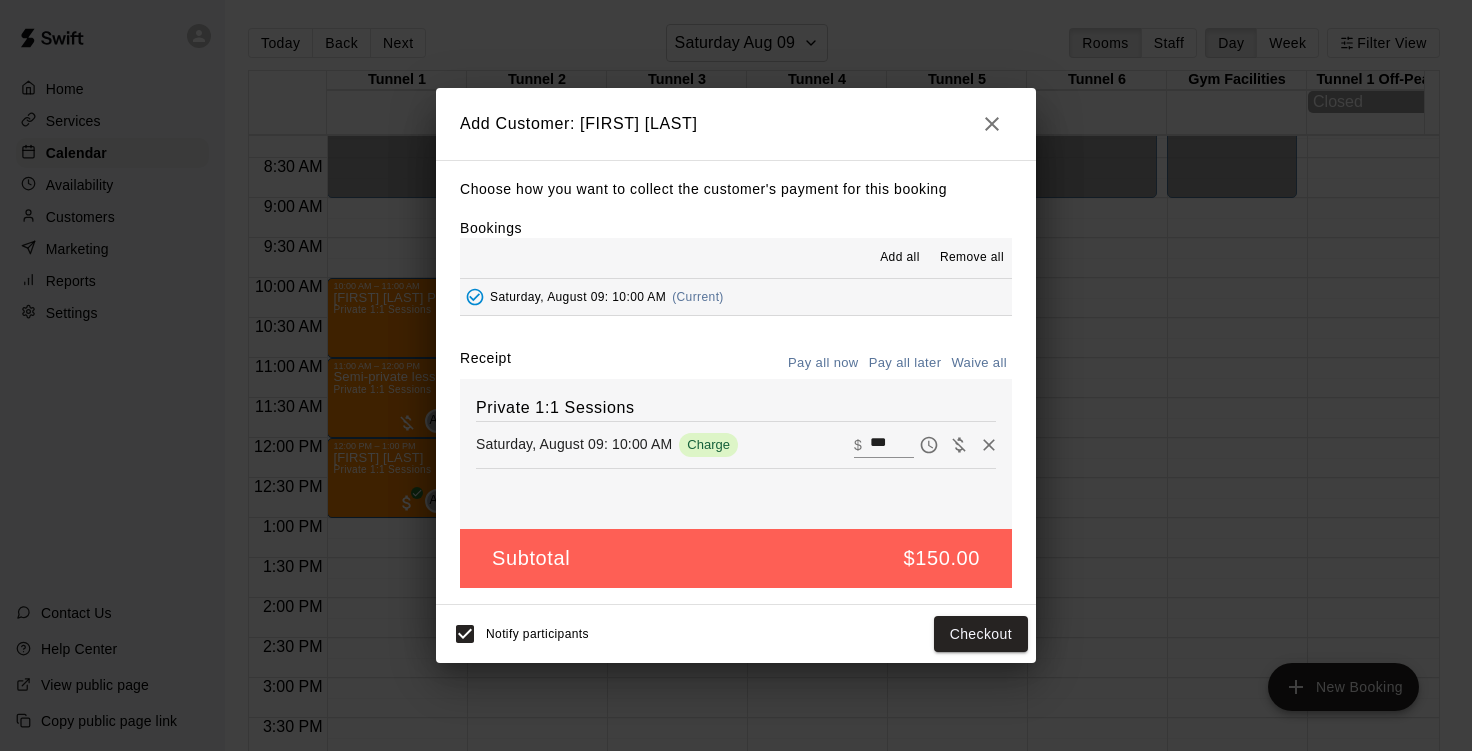 click on "Waive all" at bounding box center [979, 363] 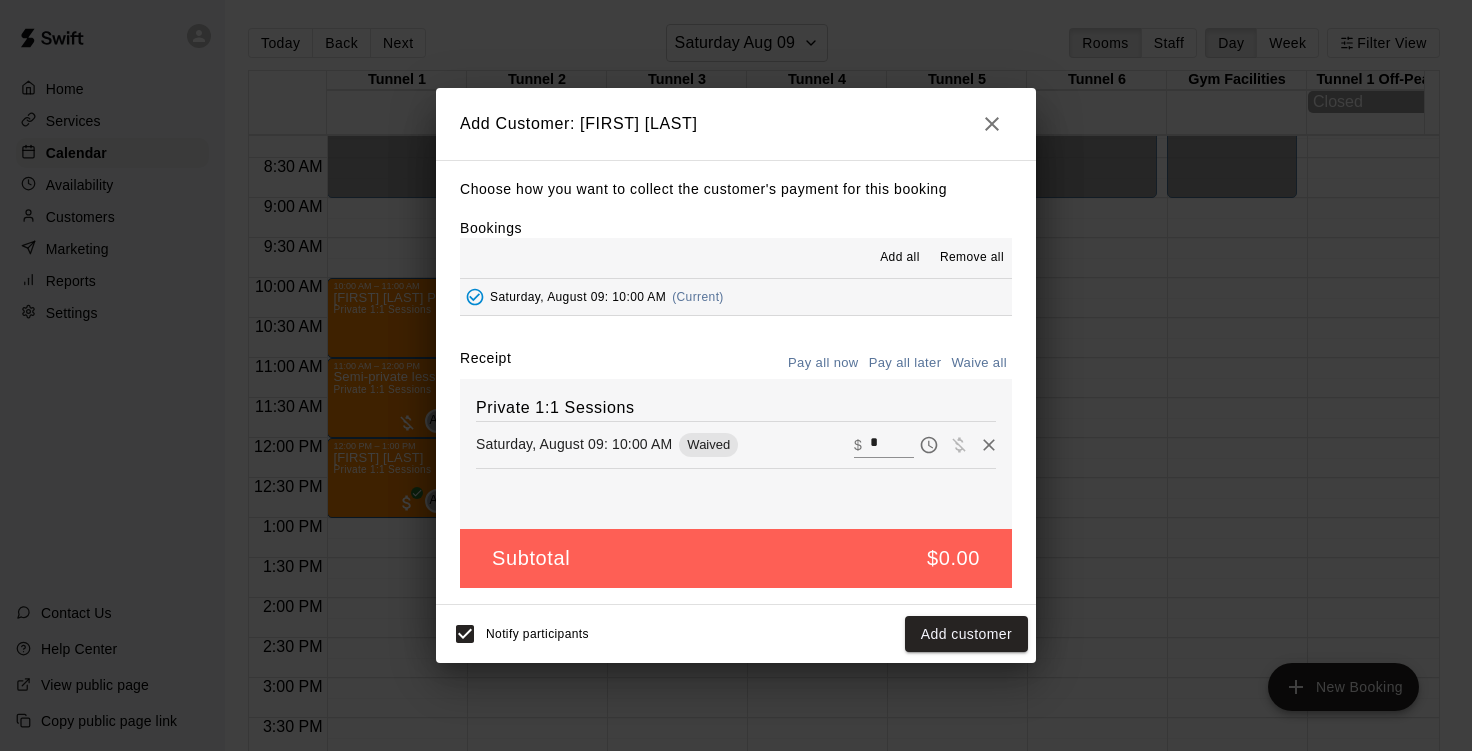 click on "Pay all later" at bounding box center (905, 363) 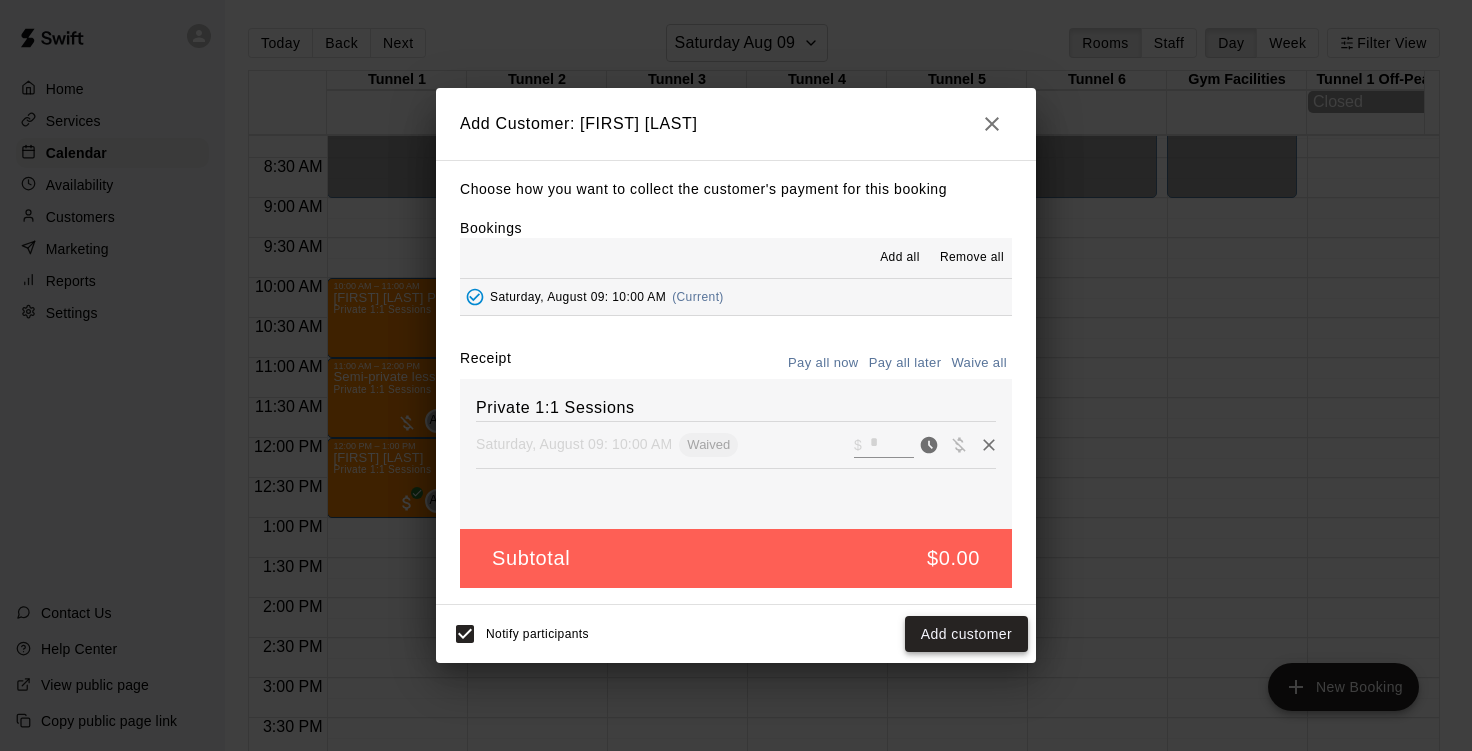 click on "Add customer" at bounding box center [966, 634] 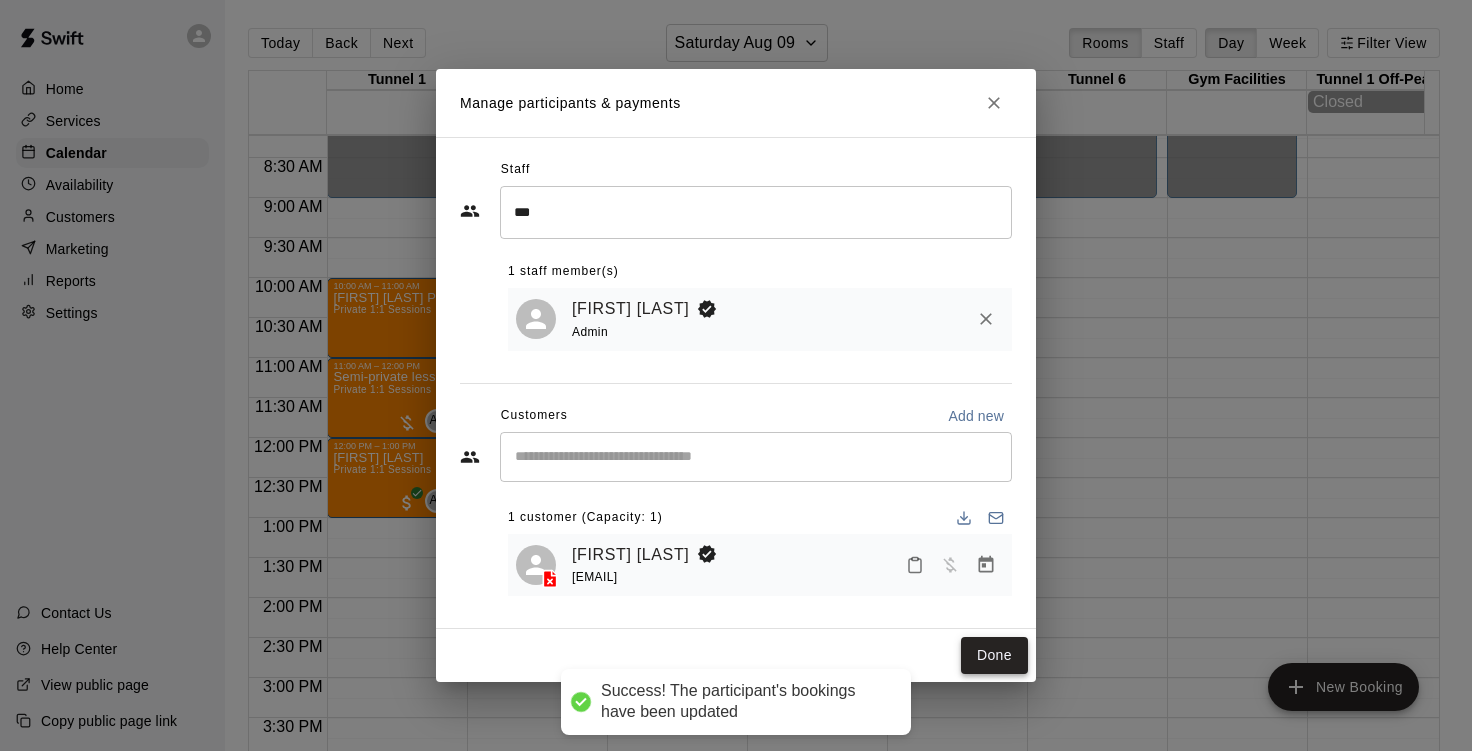click on "Done" at bounding box center [994, 655] 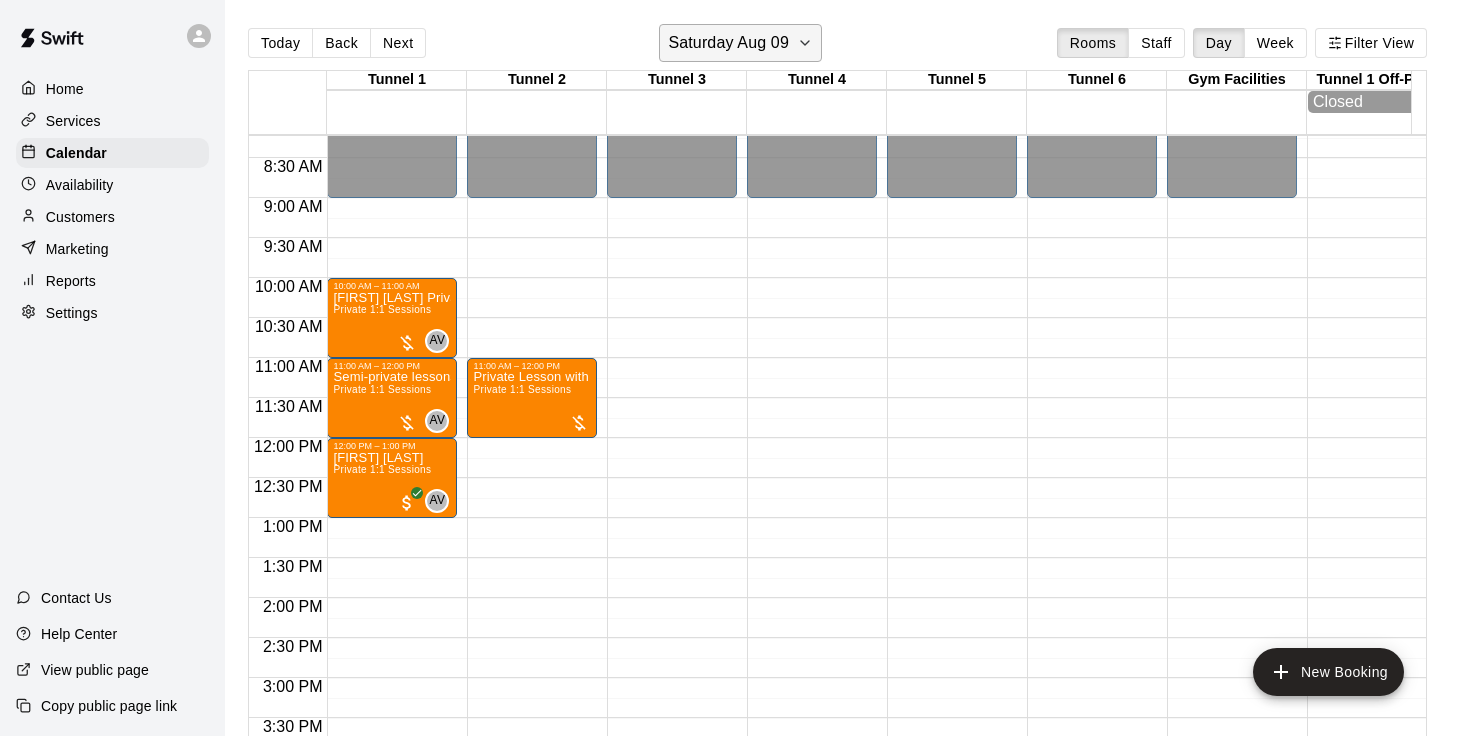 click 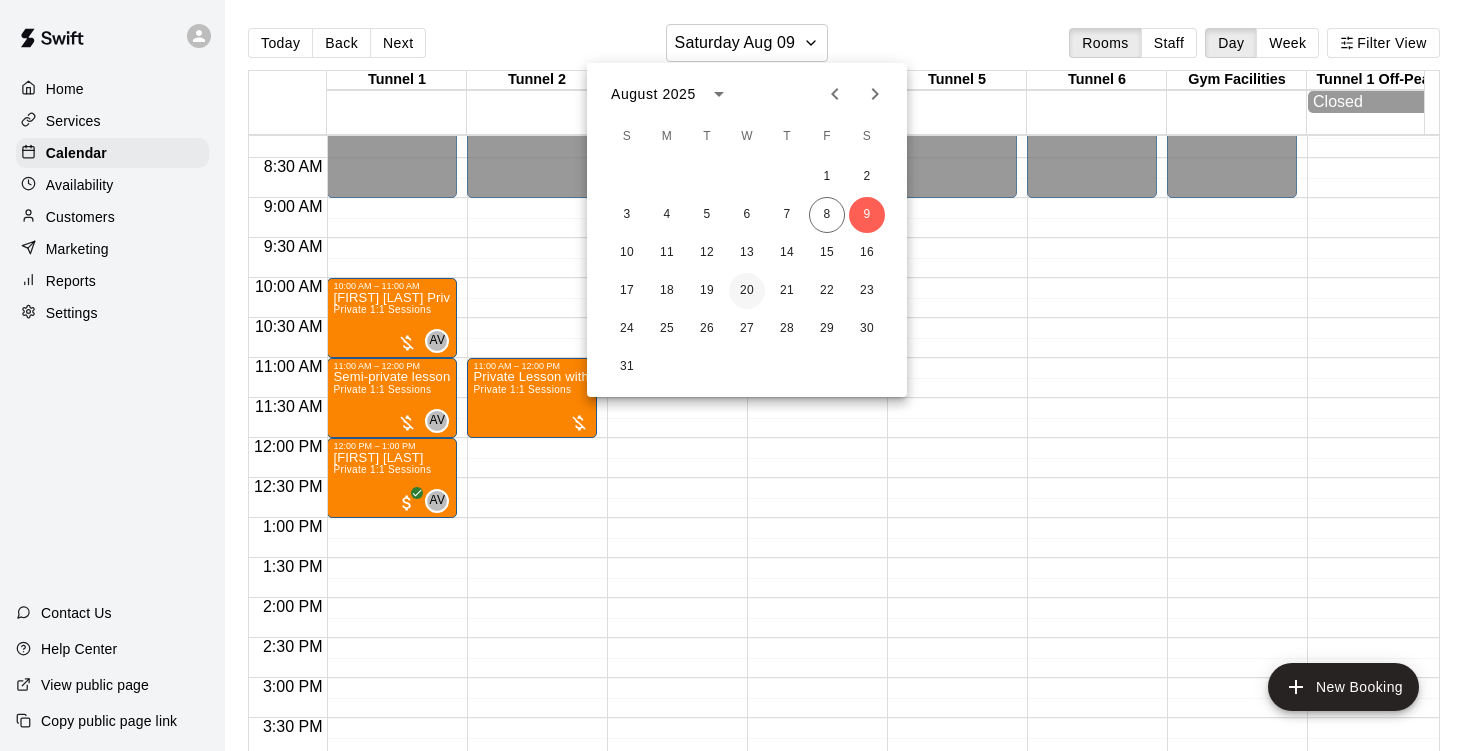 click on "20" at bounding box center [747, 291] 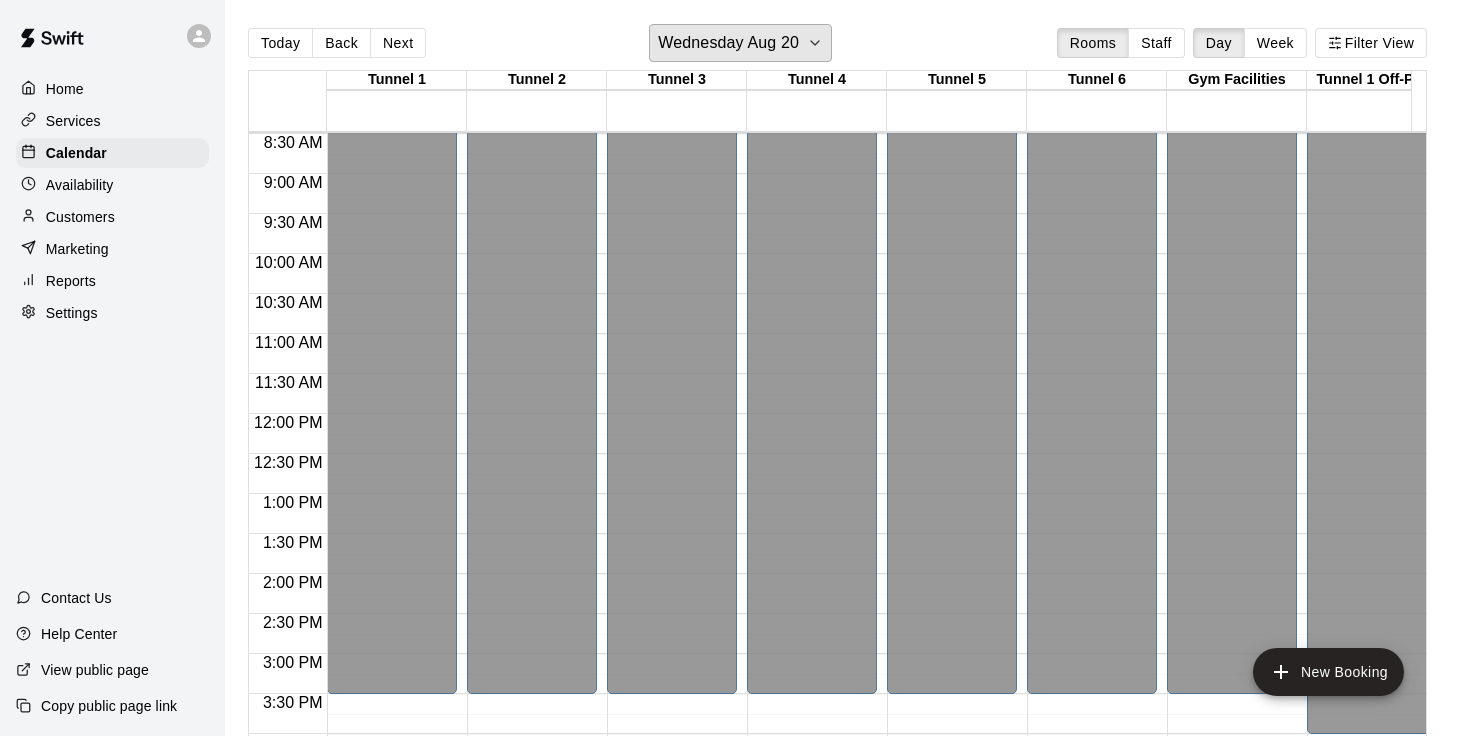 scroll, scrollTop: 680, scrollLeft: 0, axis: vertical 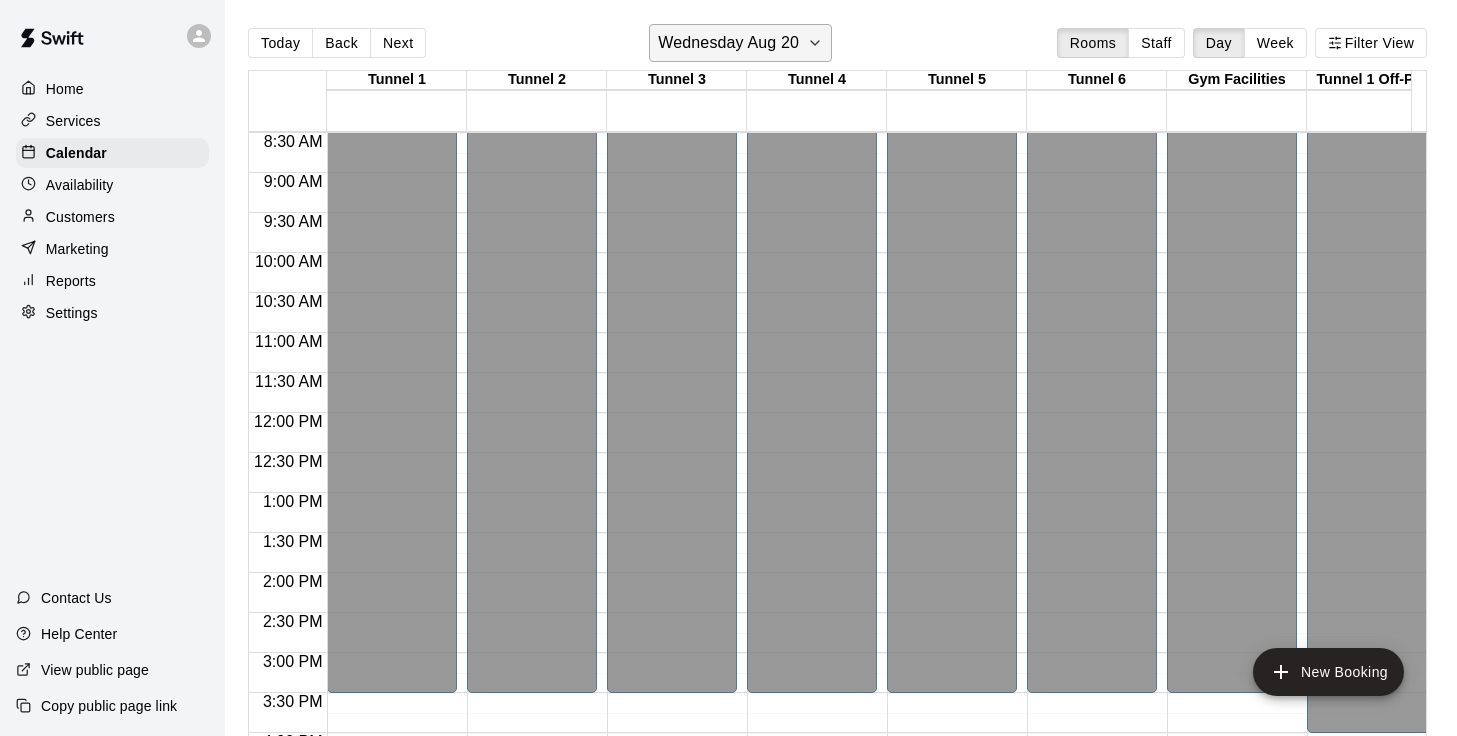 click 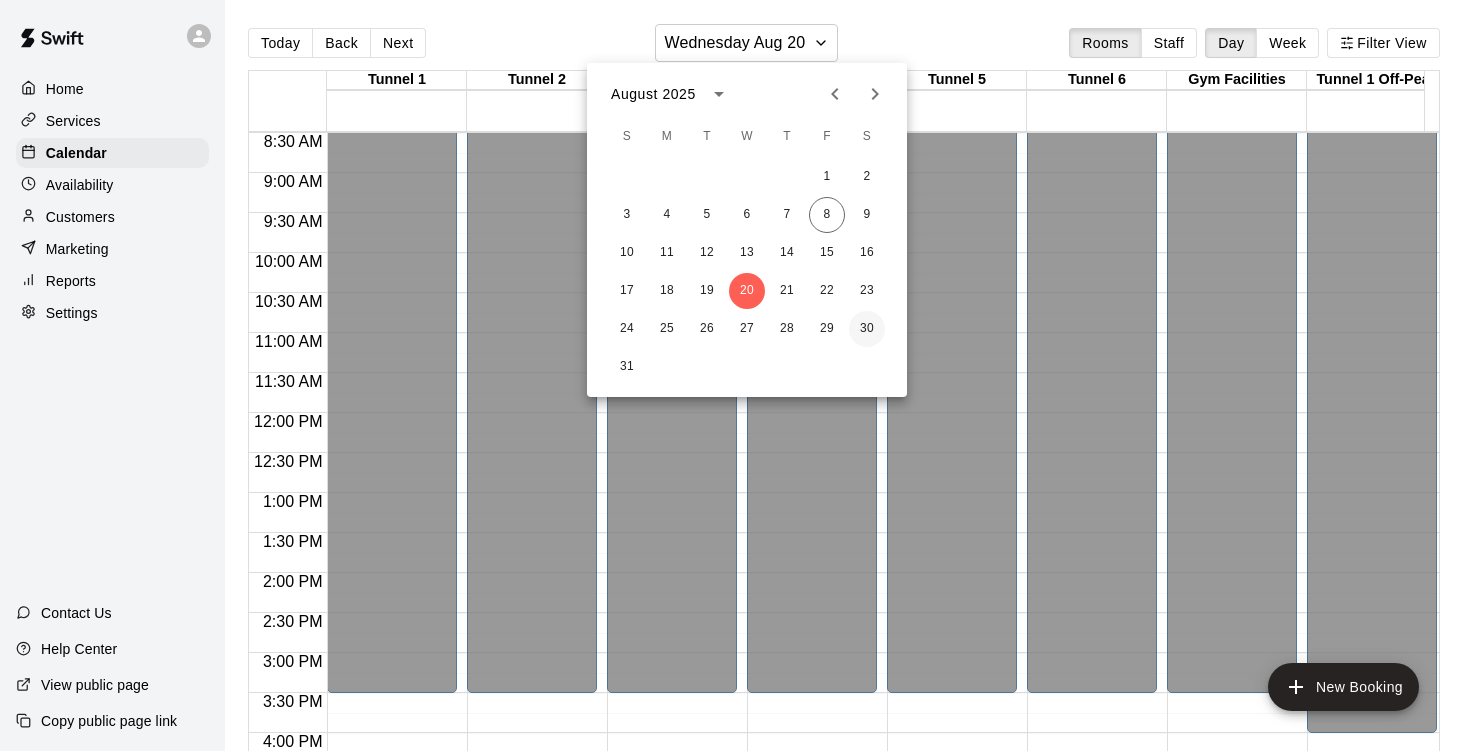 click on "30" at bounding box center (867, 329) 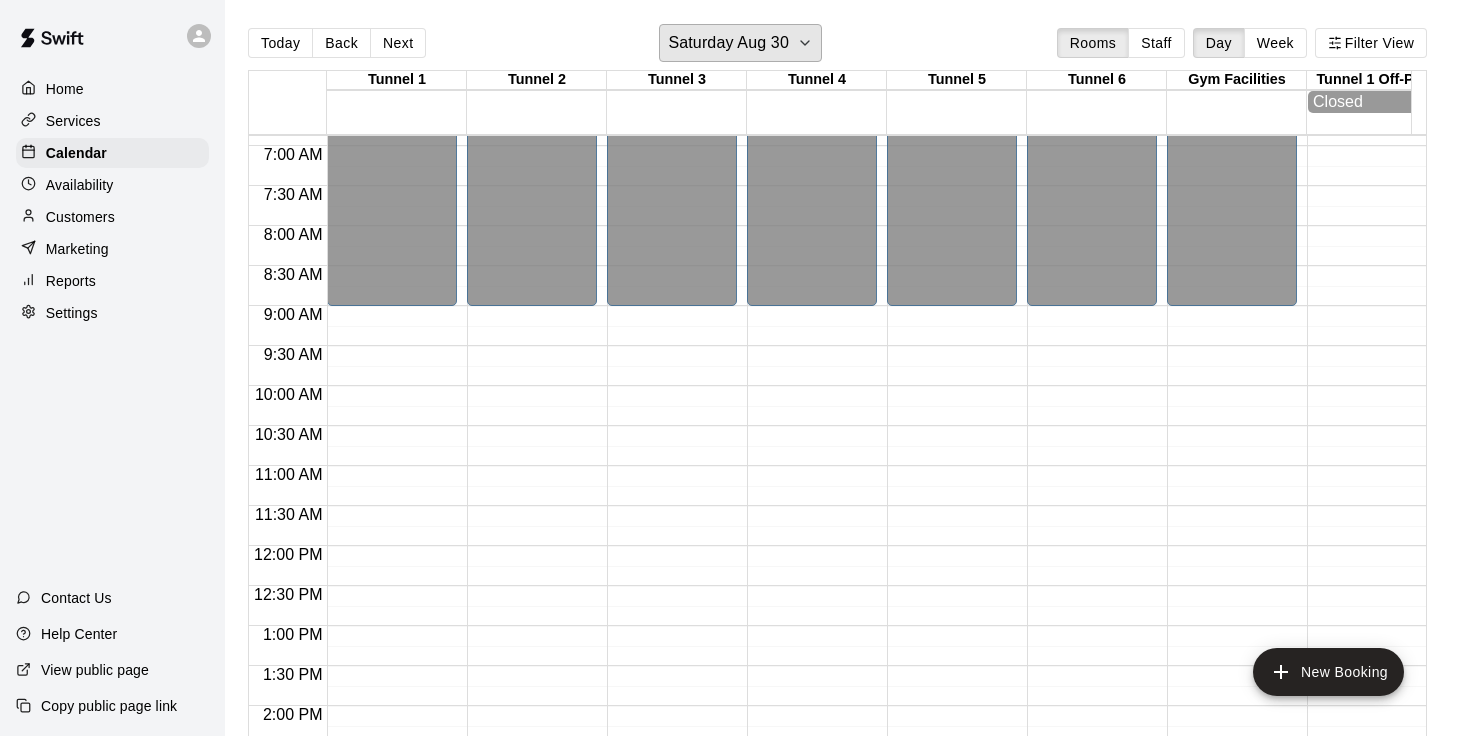 scroll, scrollTop: 549, scrollLeft: 0, axis: vertical 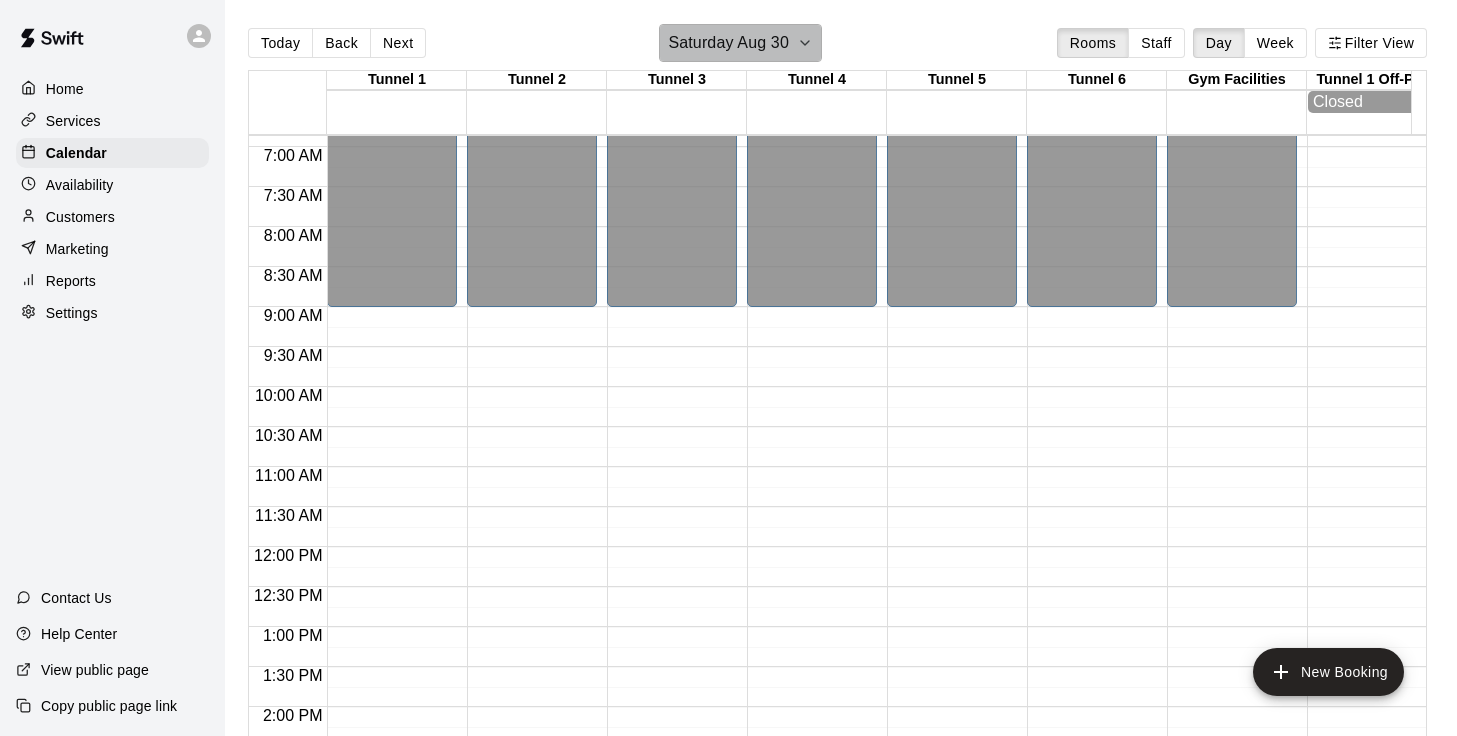click on "Saturday Aug 30" at bounding box center [740, 43] 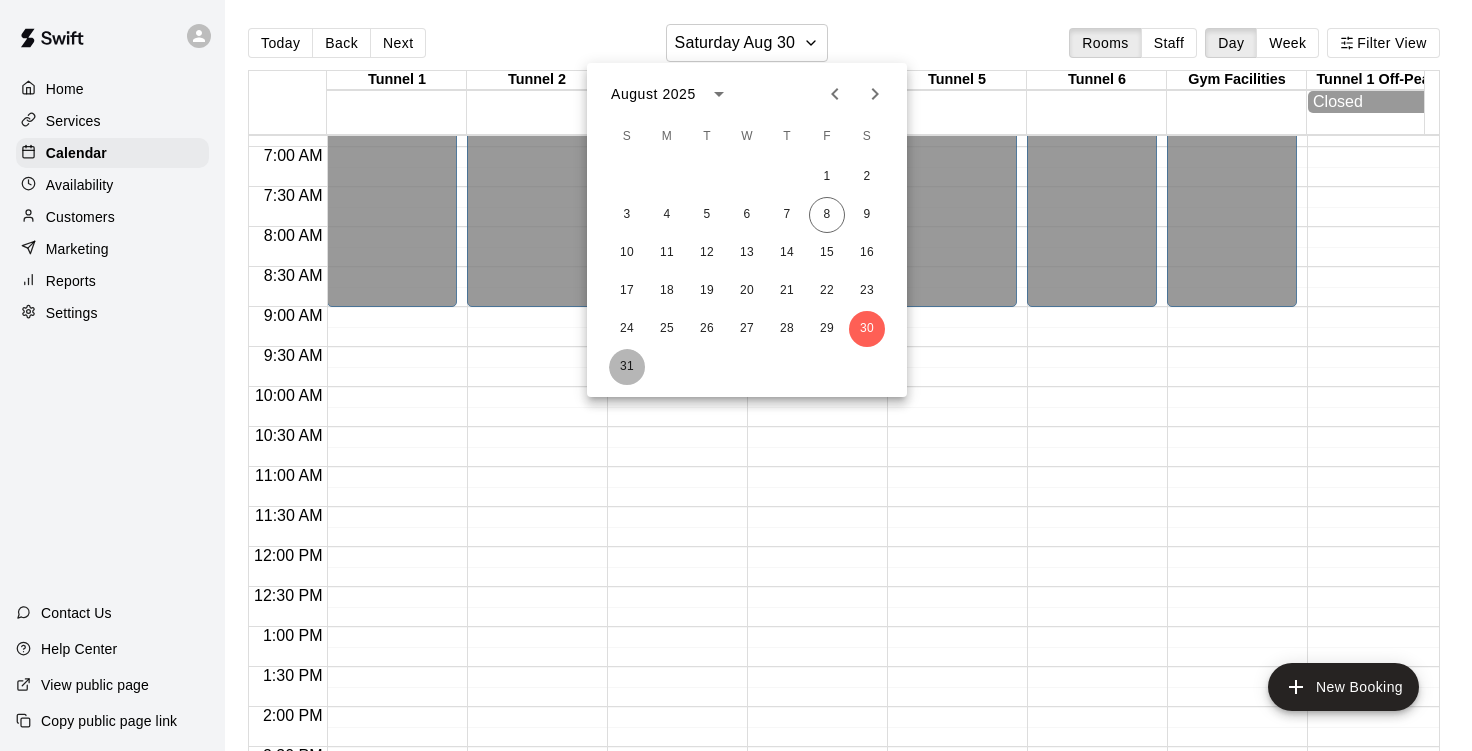 click on "31" at bounding box center [627, 367] 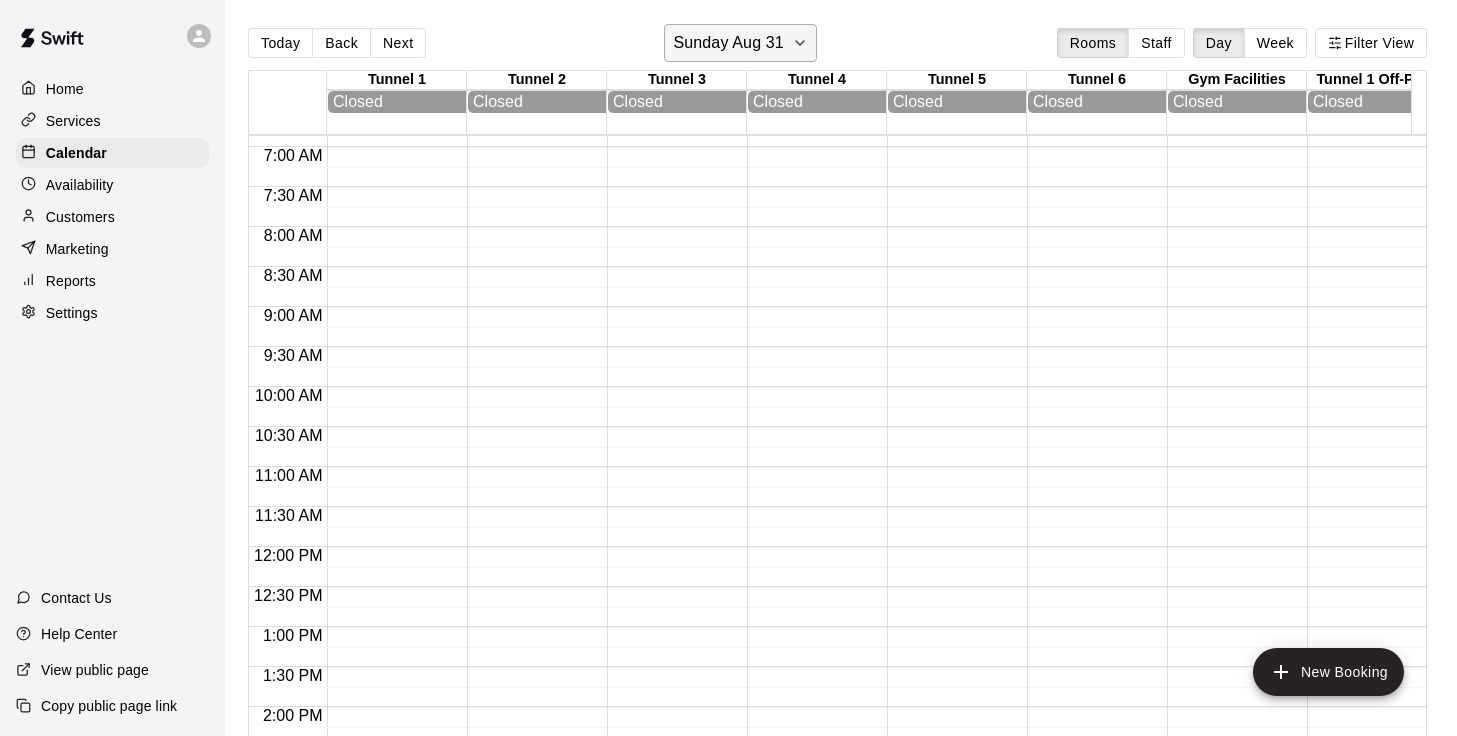 click on "Sunday Aug 31" at bounding box center [728, 43] 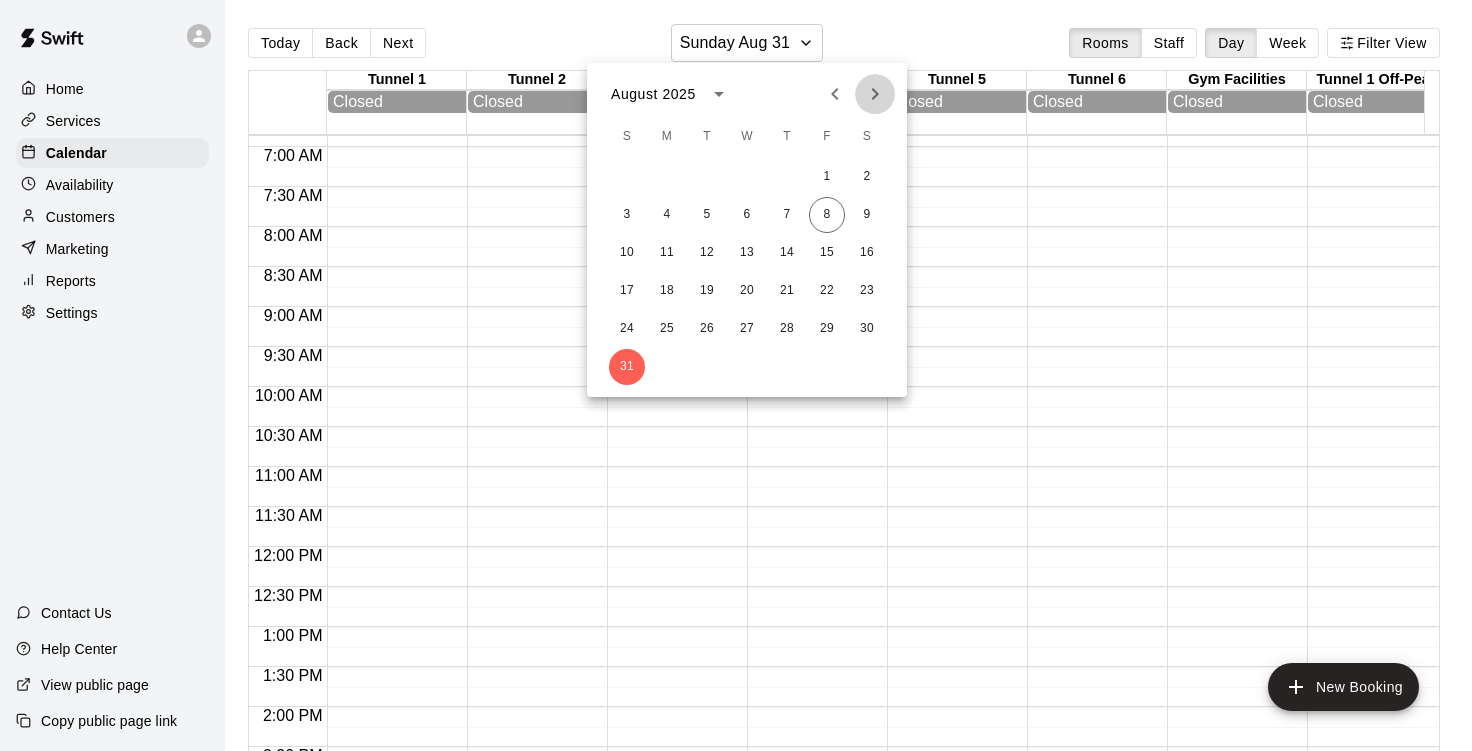 click 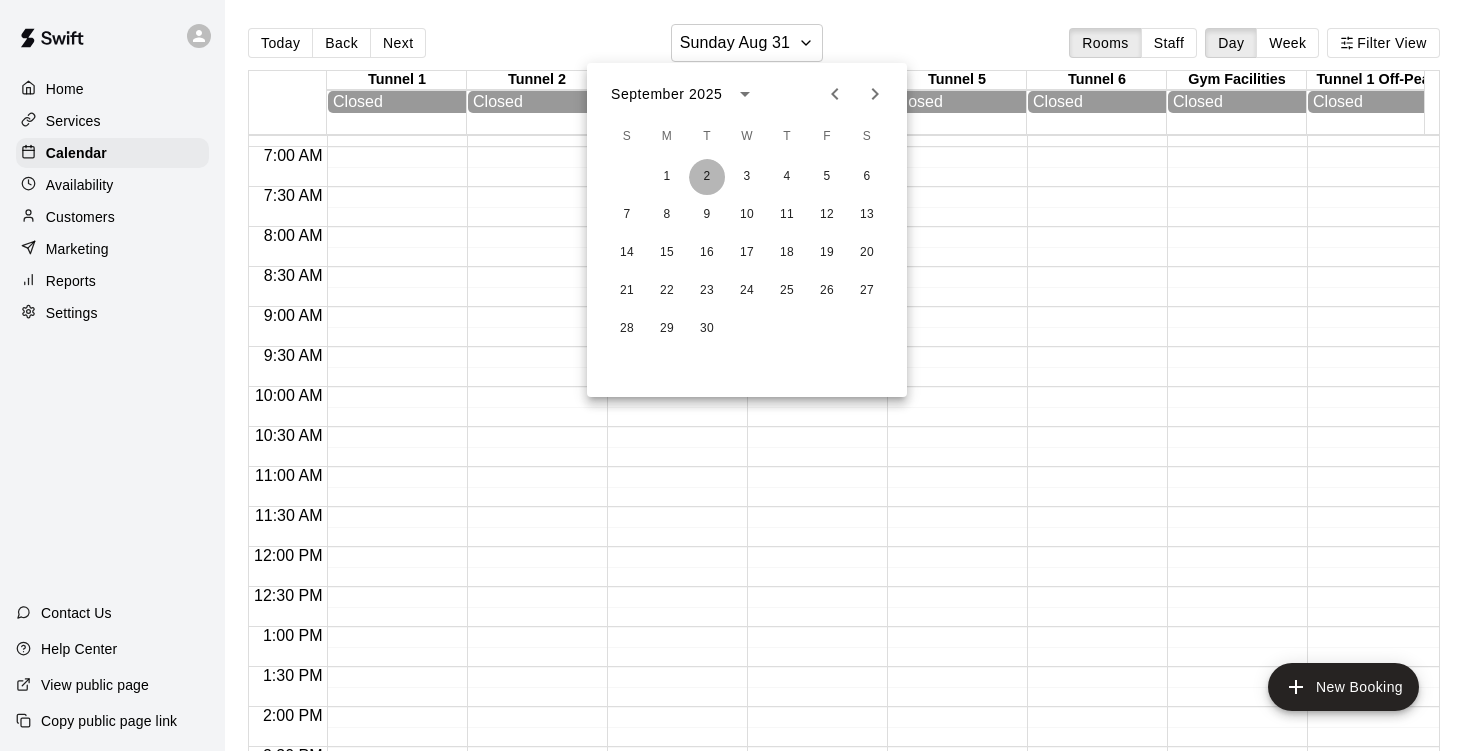 click on "2" at bounding box center (707, 177) 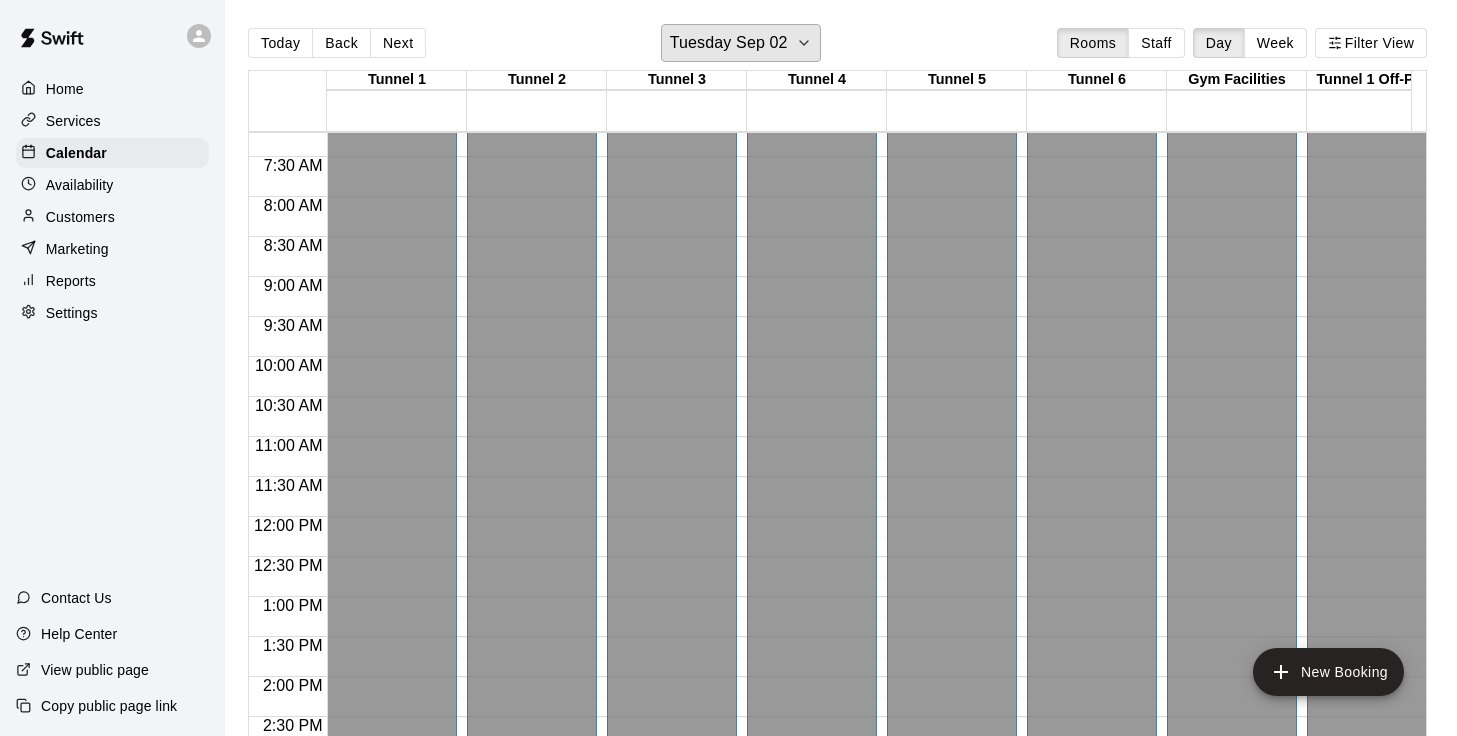 scroll, scrollTop: 565, scrollLeft: 0, axis: vertical 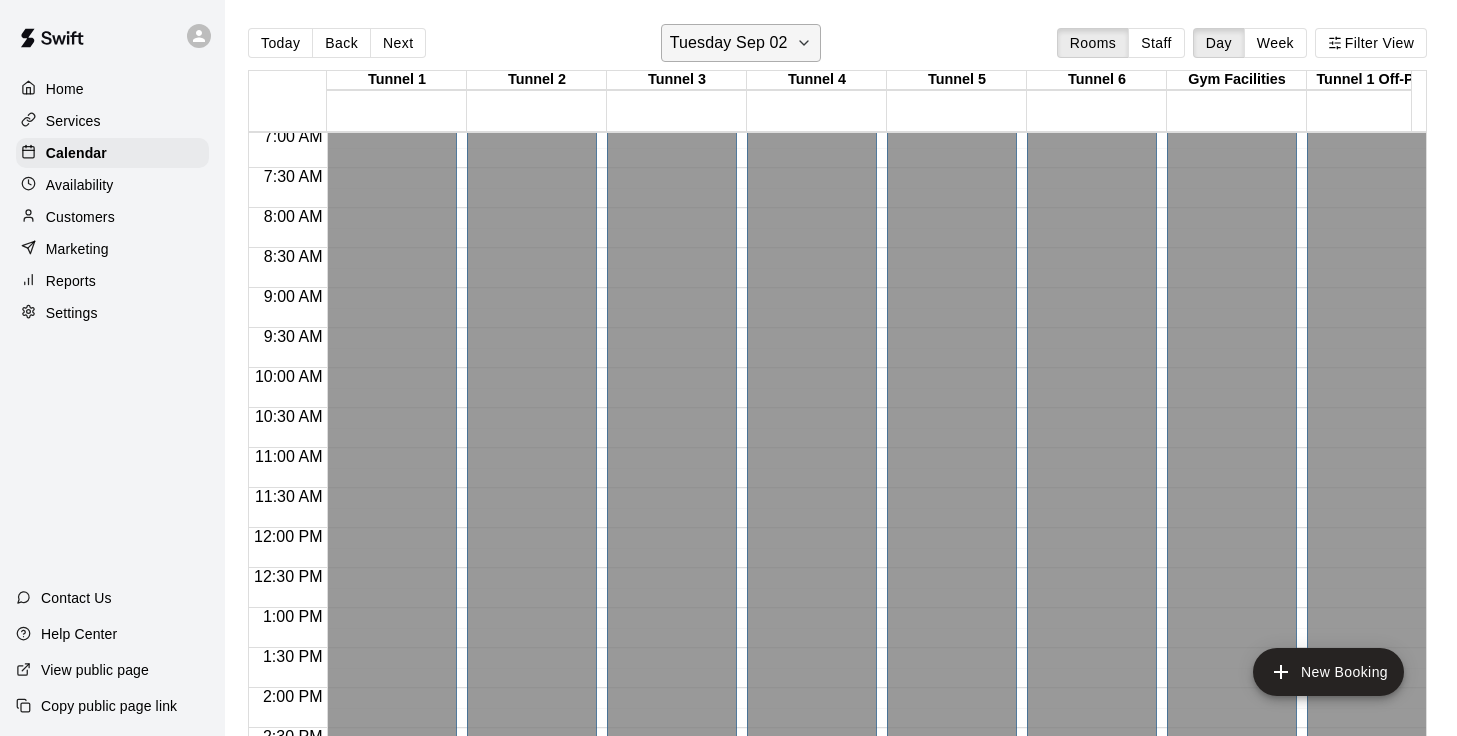 click 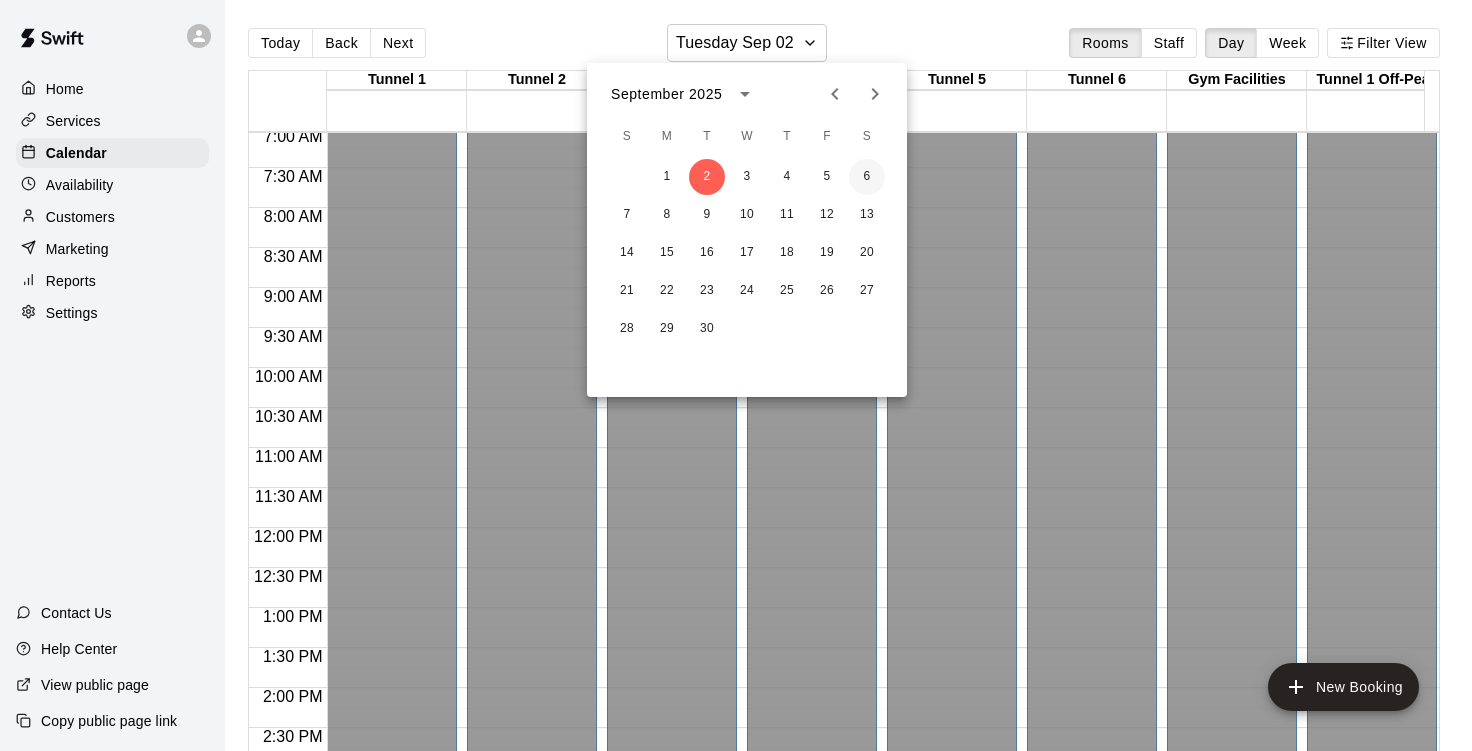 click on "6" at bounding box center (867, 177) 